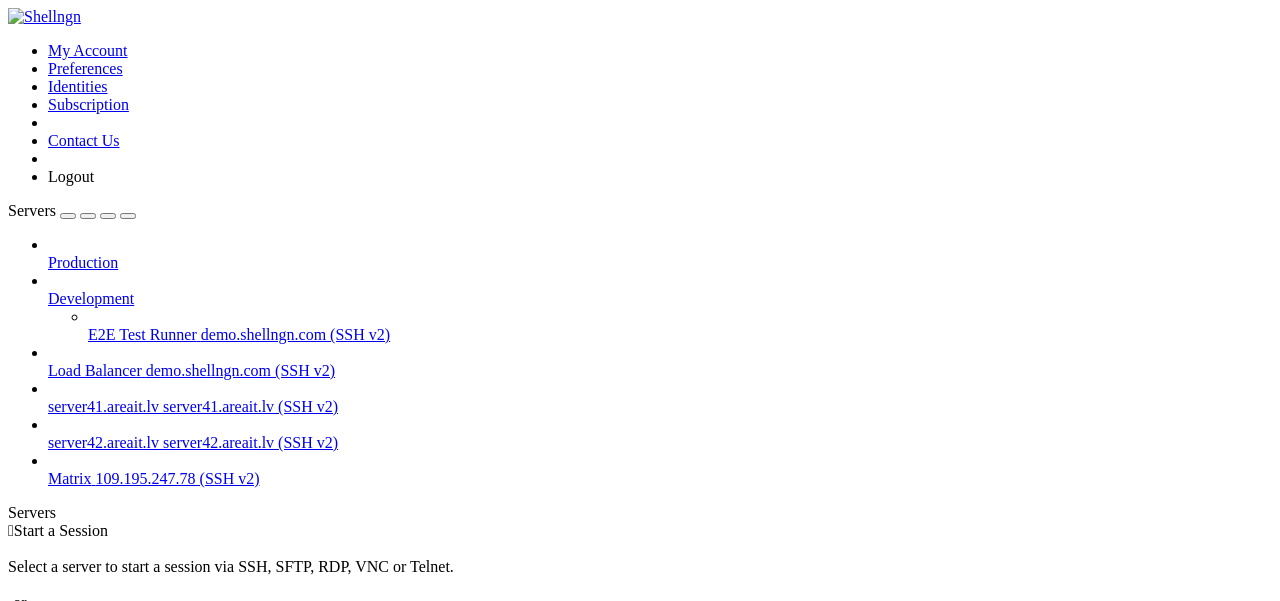 scroll, scrollTop: 0, scrollLeft: 0, axis: both 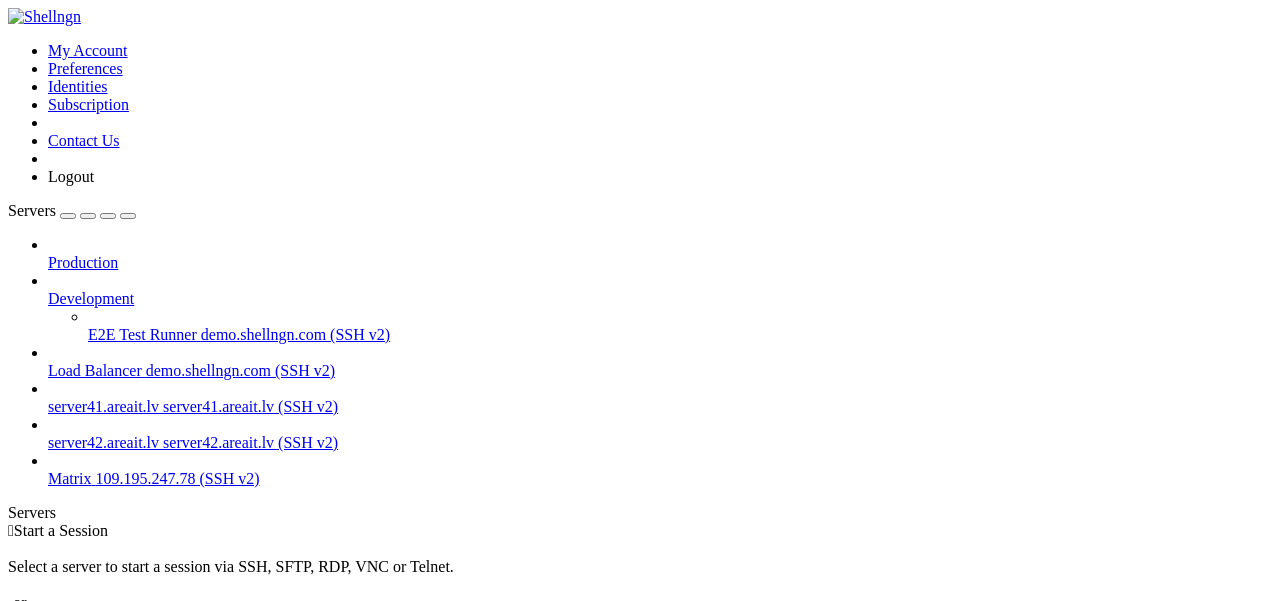 click on "109.195.247.78 (SSH v2)" at bounding box center [178, 478] 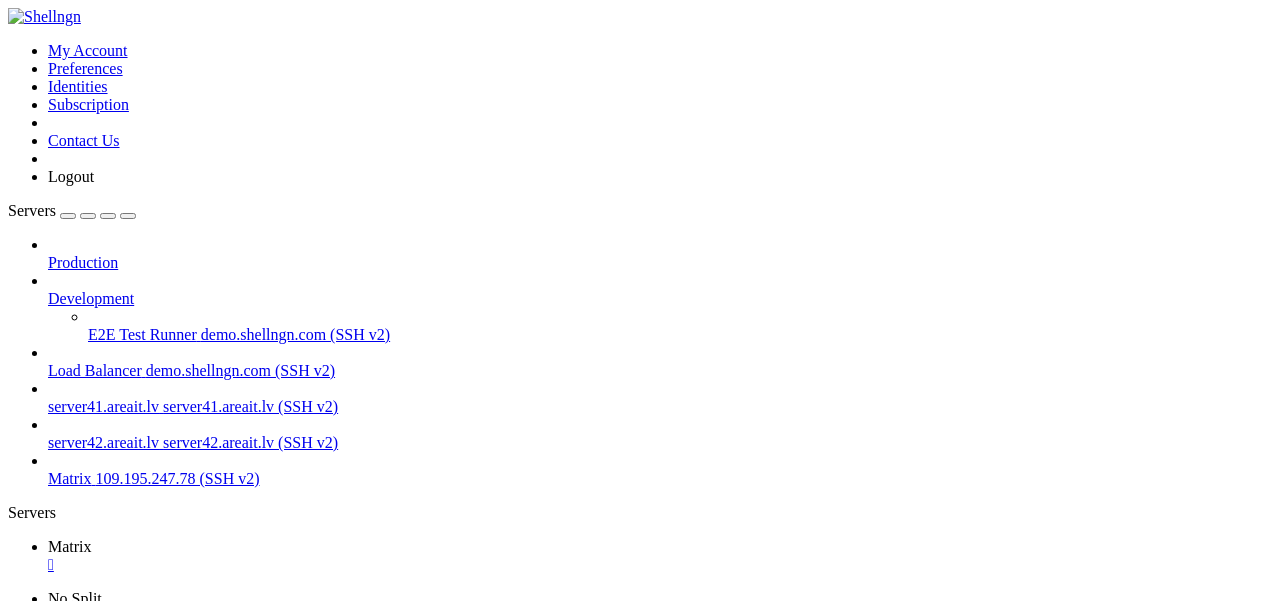 scroll, scrollTop: 0, scrollLeft: 0, axis: both 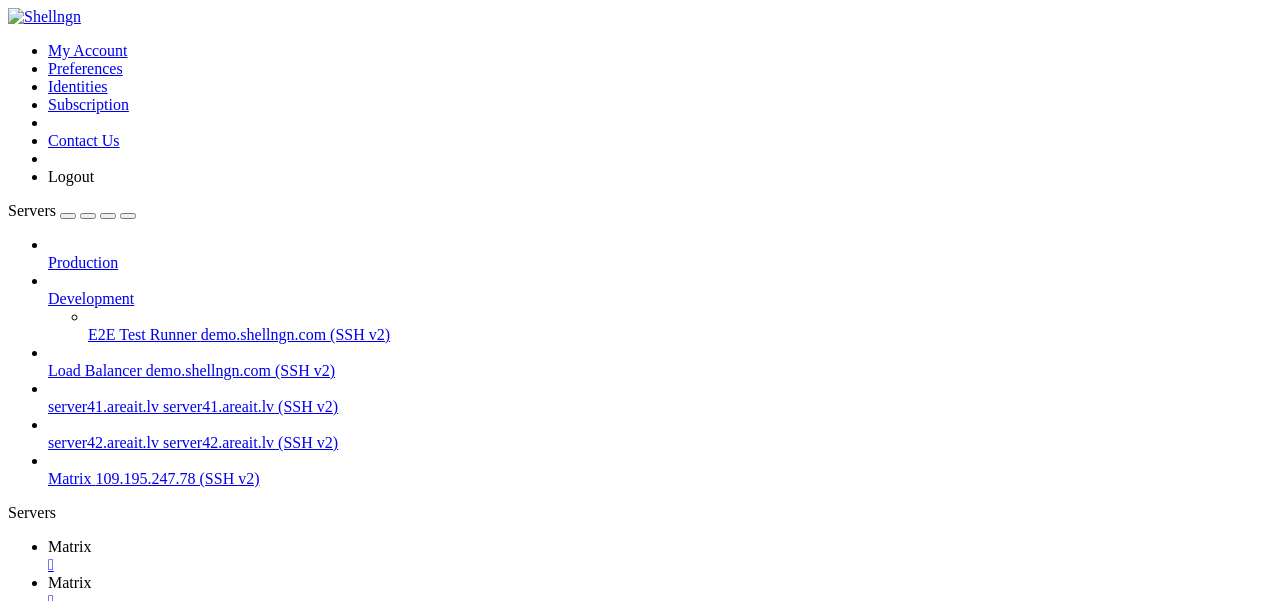 click on "  .." at bounding box center (182, 1023) 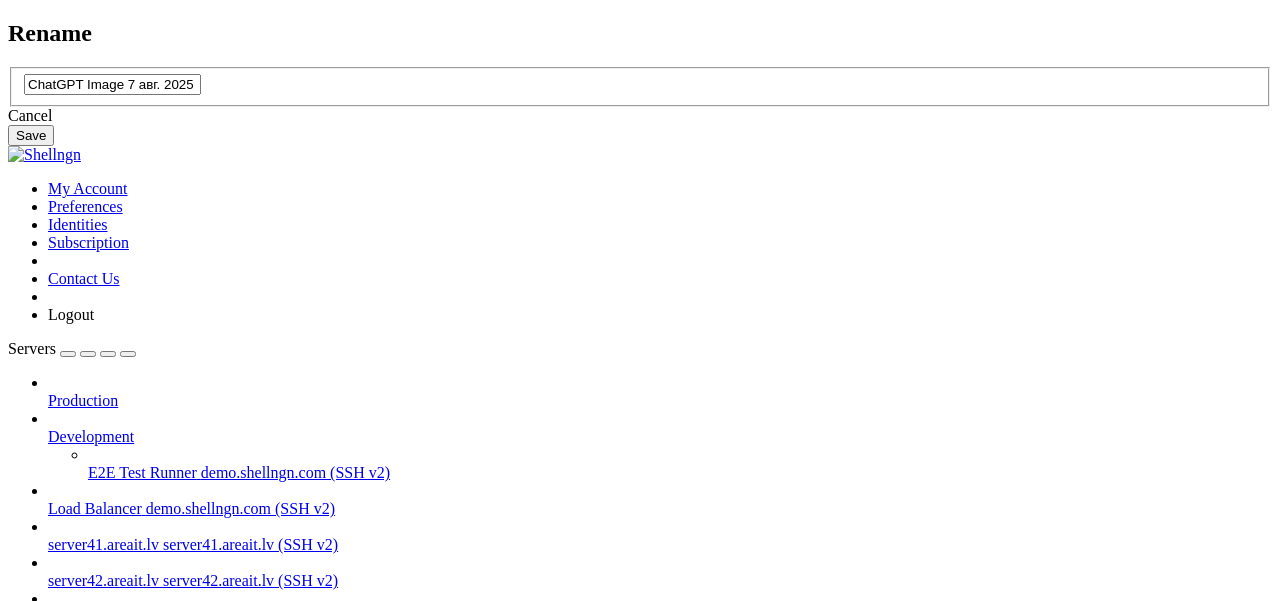 click on "ChatGPT Image 7 авг. 2025 г., 21_12_22.png" at bounding box center [112, 84] 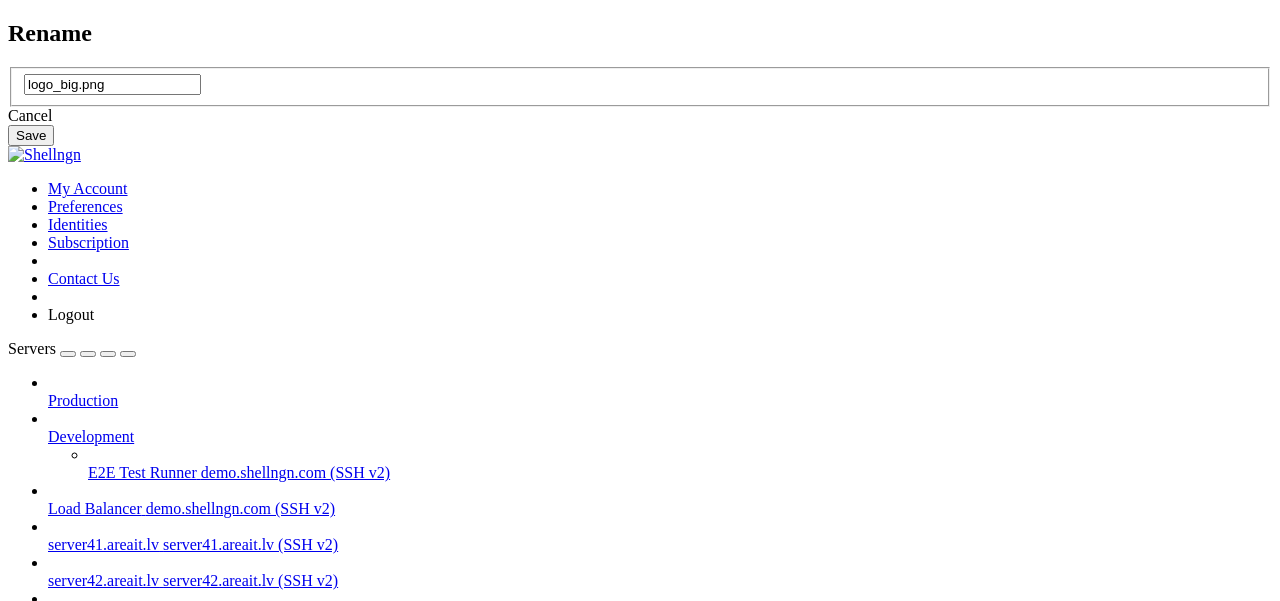 type on "logo_big.png" 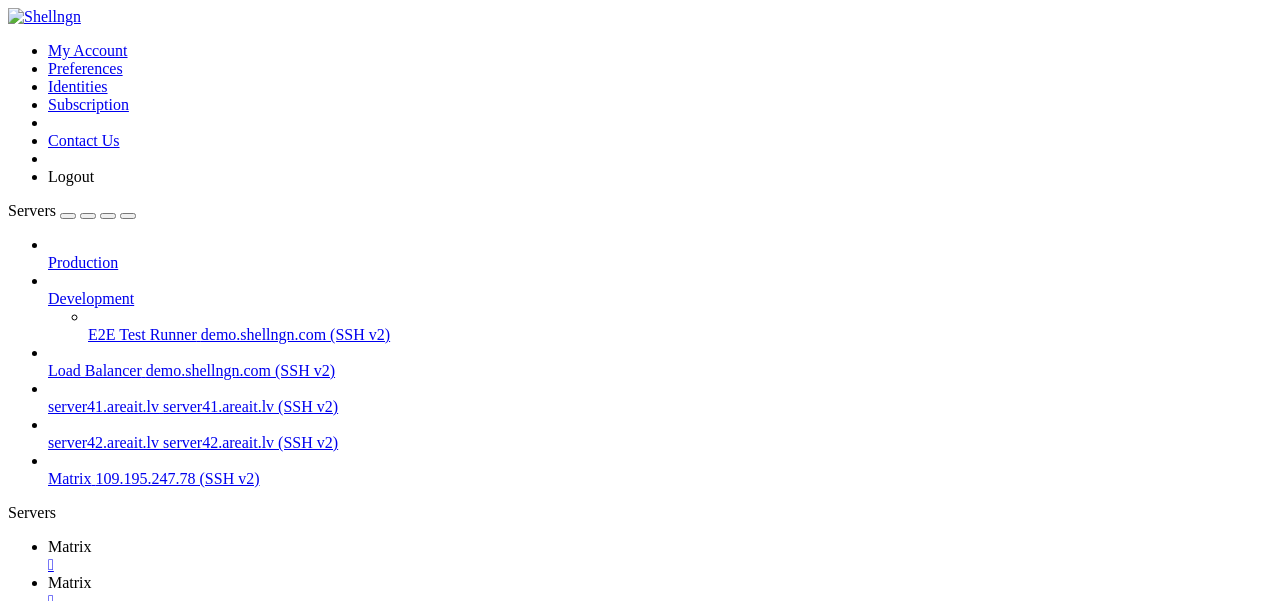 click on "Matrix" at bounding box center (70, 546) 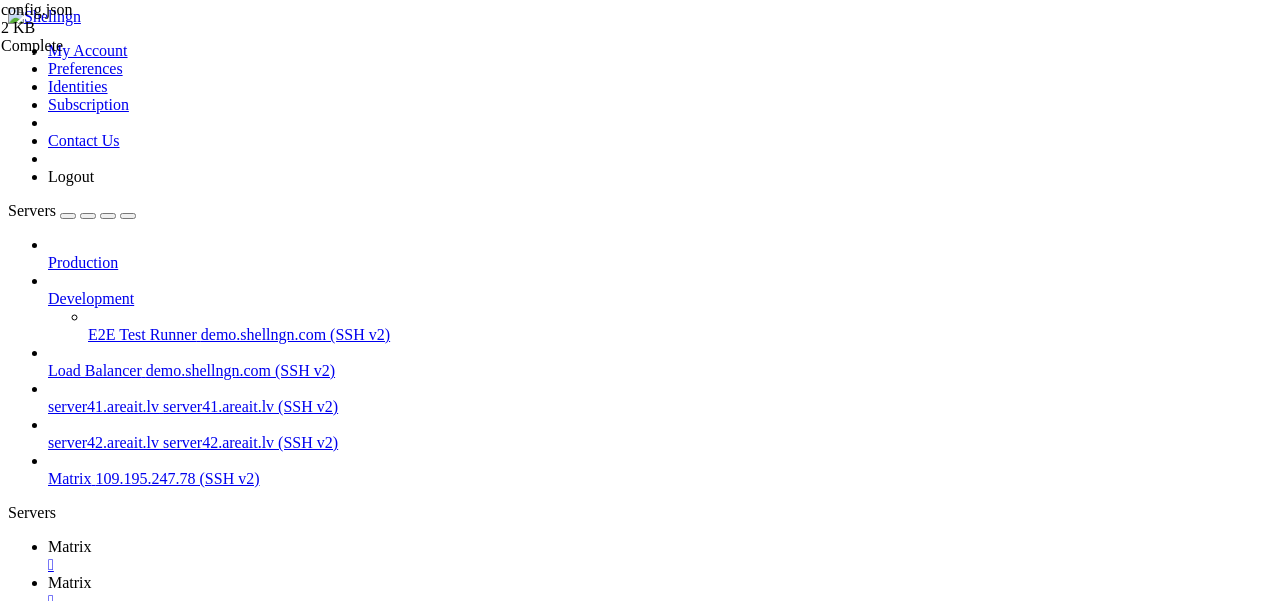 scroll, scrollTop: 79, scrollLeft: 0, axis: vertical 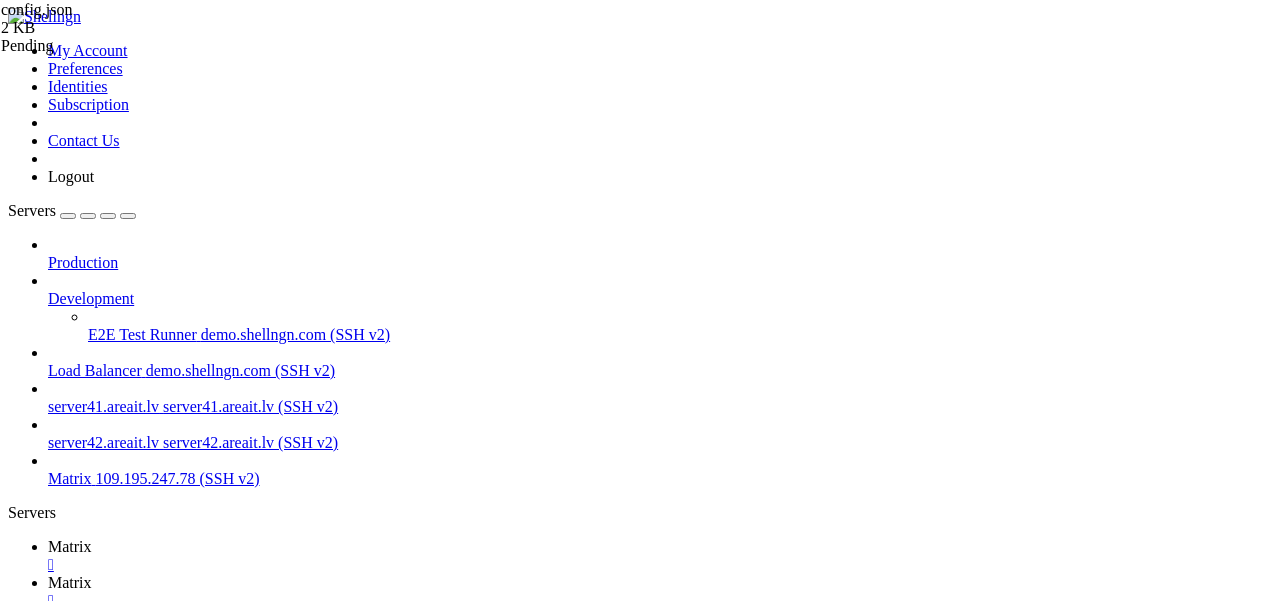 click on "Reconnect" at bounding box center [48, 1507] 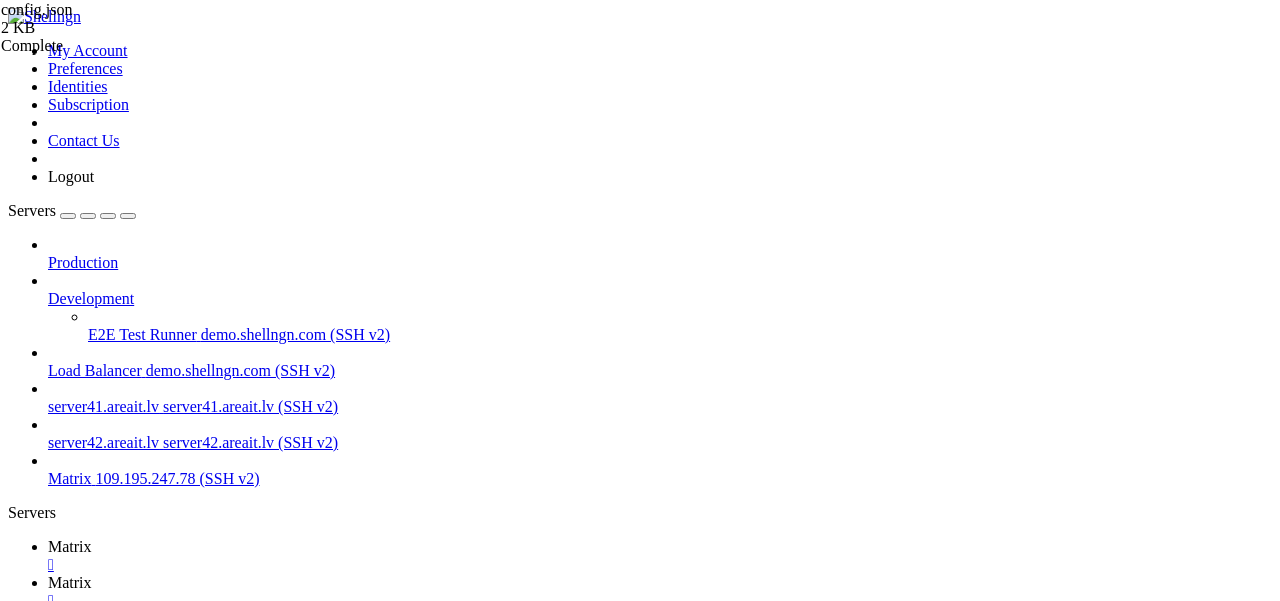 scroll, scrollTop: 877, scrollLeft: 0, axis: vertical 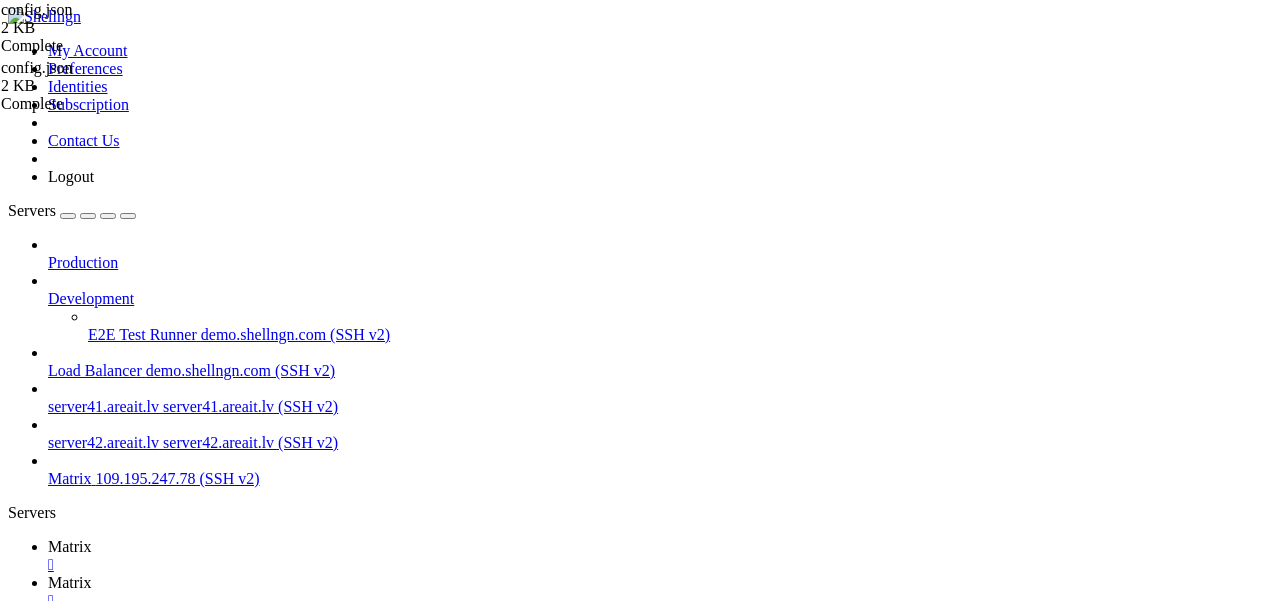 drag, startPoint x: 691, startPoint y: 396, endPoint x: 346, endPoint y: 396, distance: 345 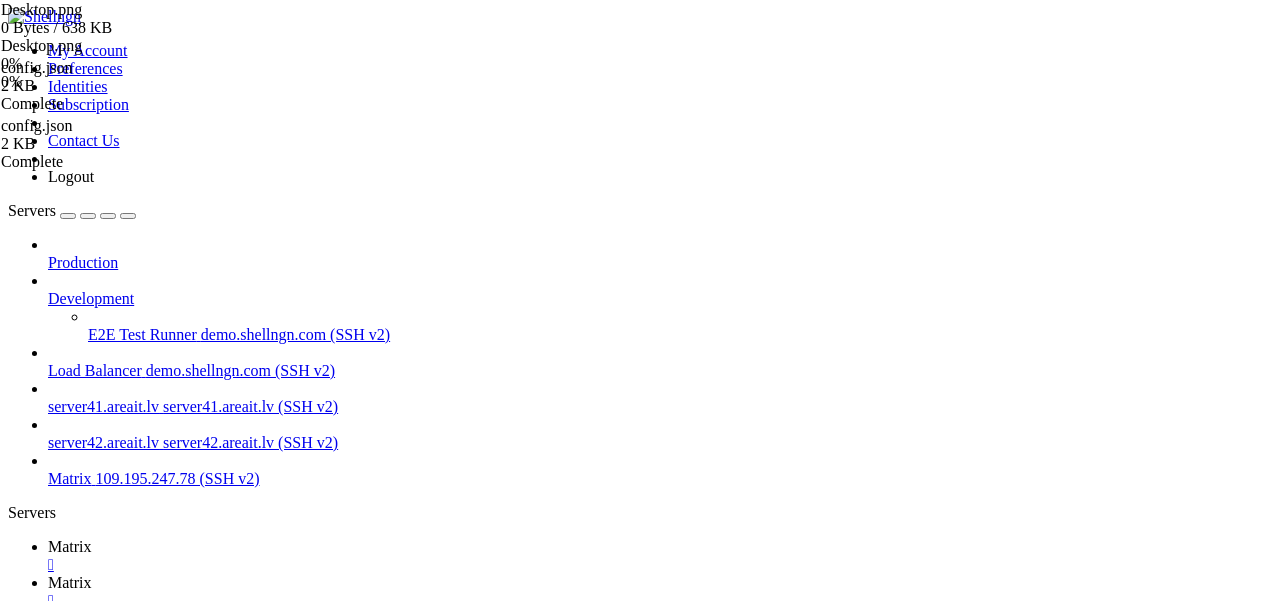 click on "Rename" at bounding box center [139, 1657] 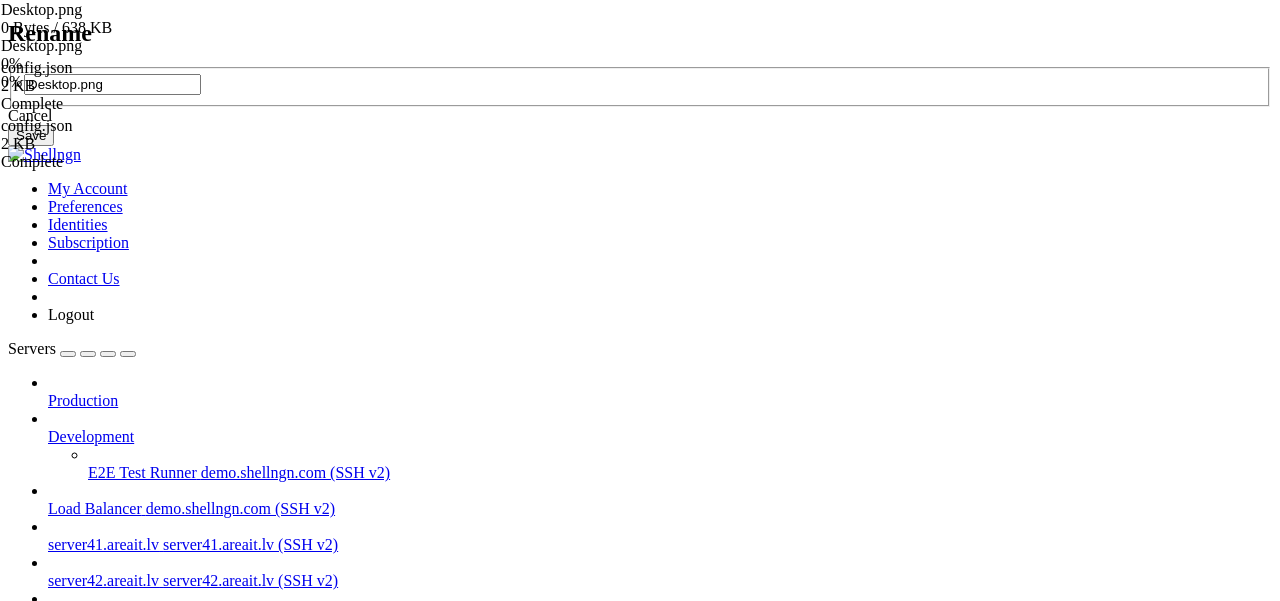 click on "Desktop.png" at bounding box center (112, 84) 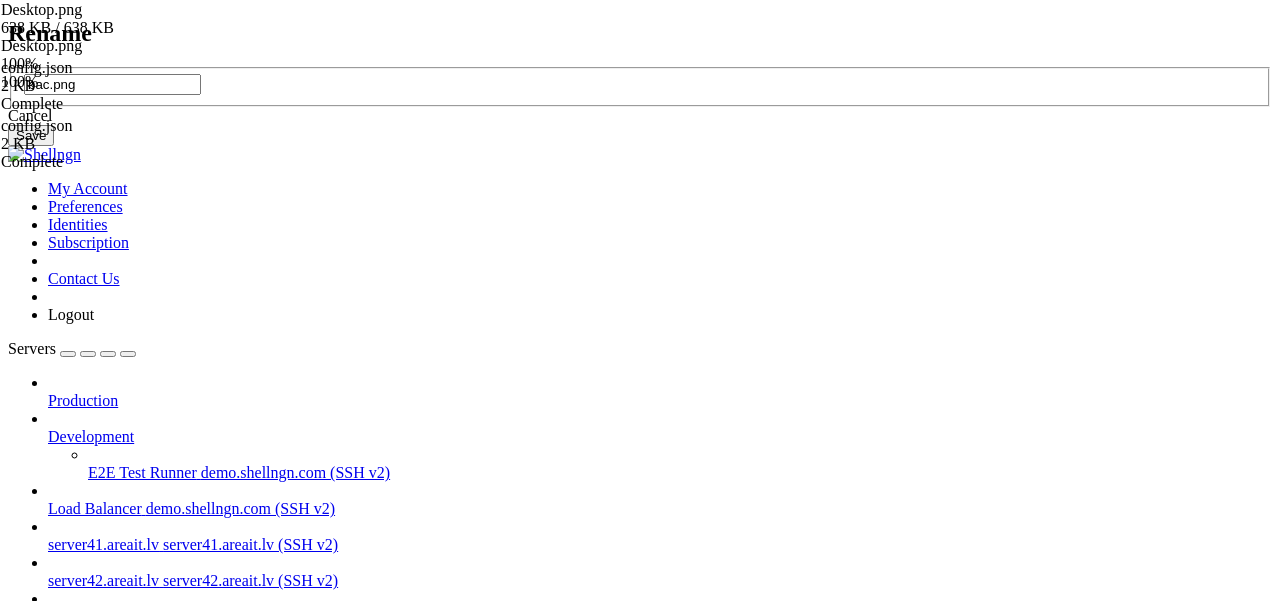 type on "bac.png" 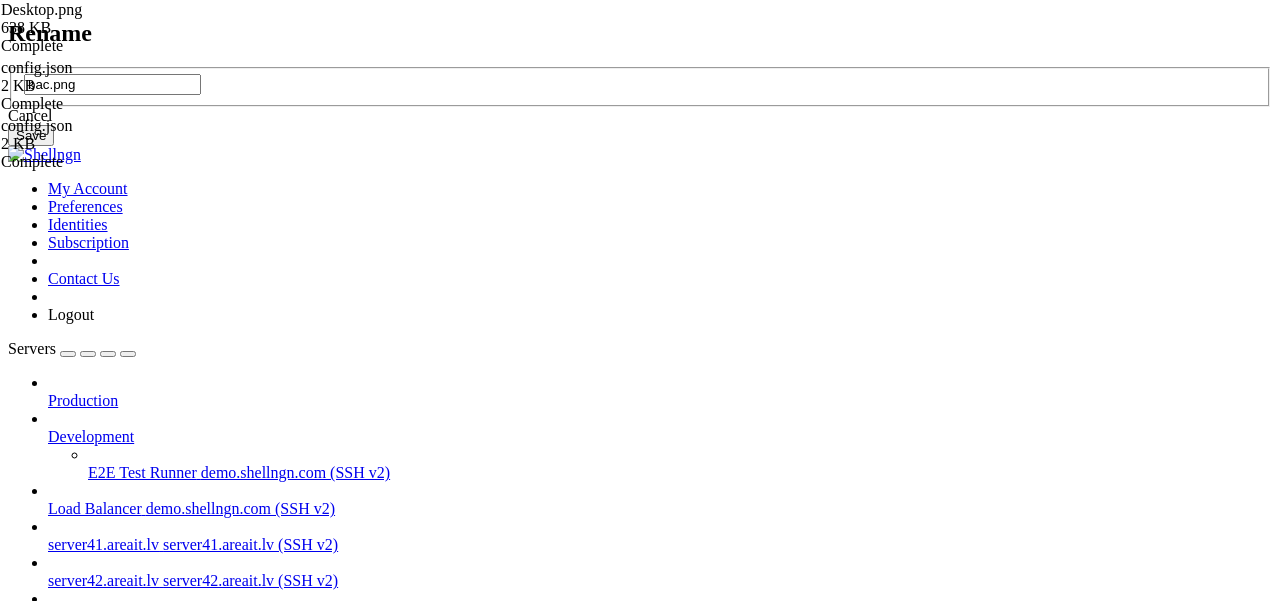 click on "Rename
bac.png
Cancel
Save" at bounding box center (640, 83) 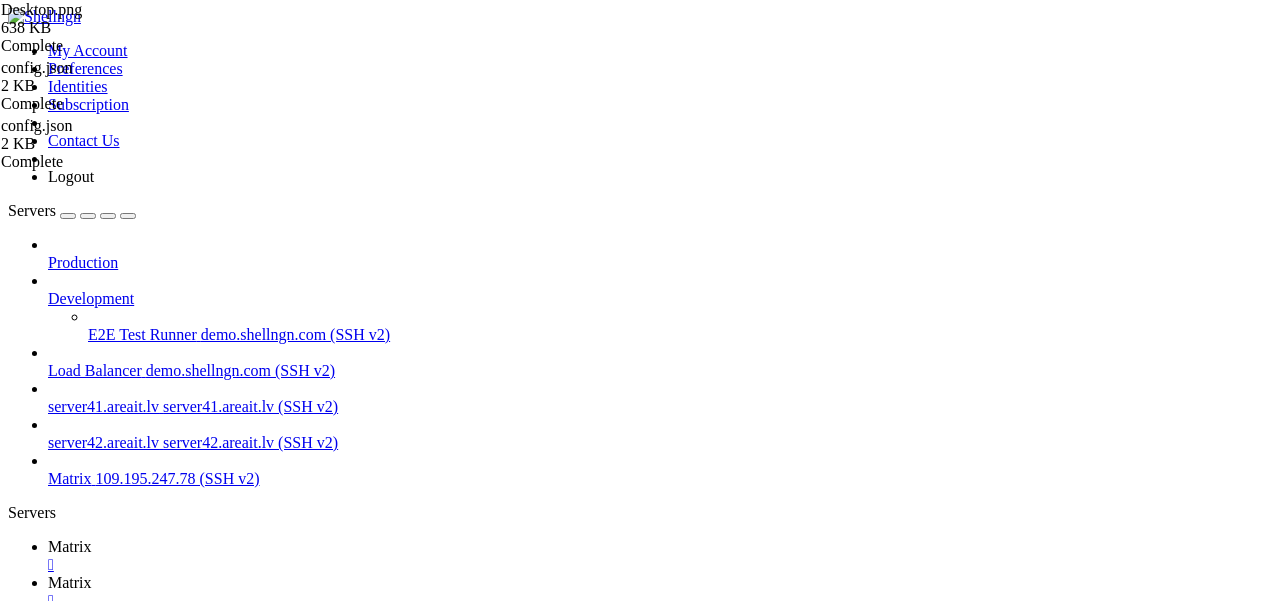 click at bounding box center [56, 1559] 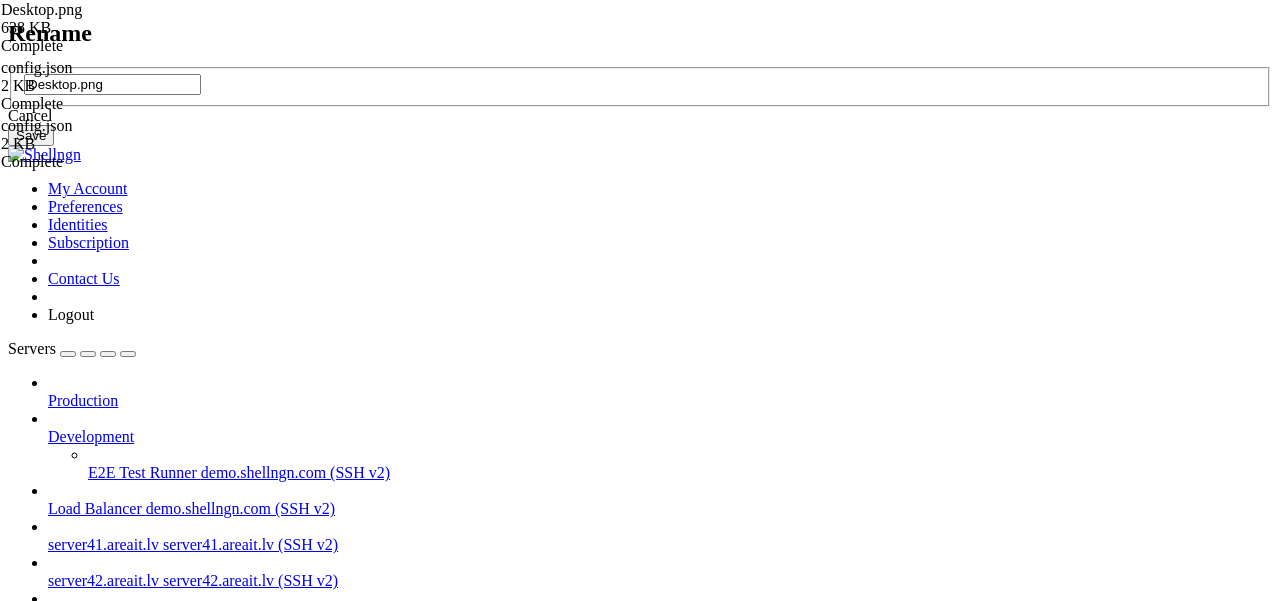 click on "Desktop.png" at bounding box center [112, 84] 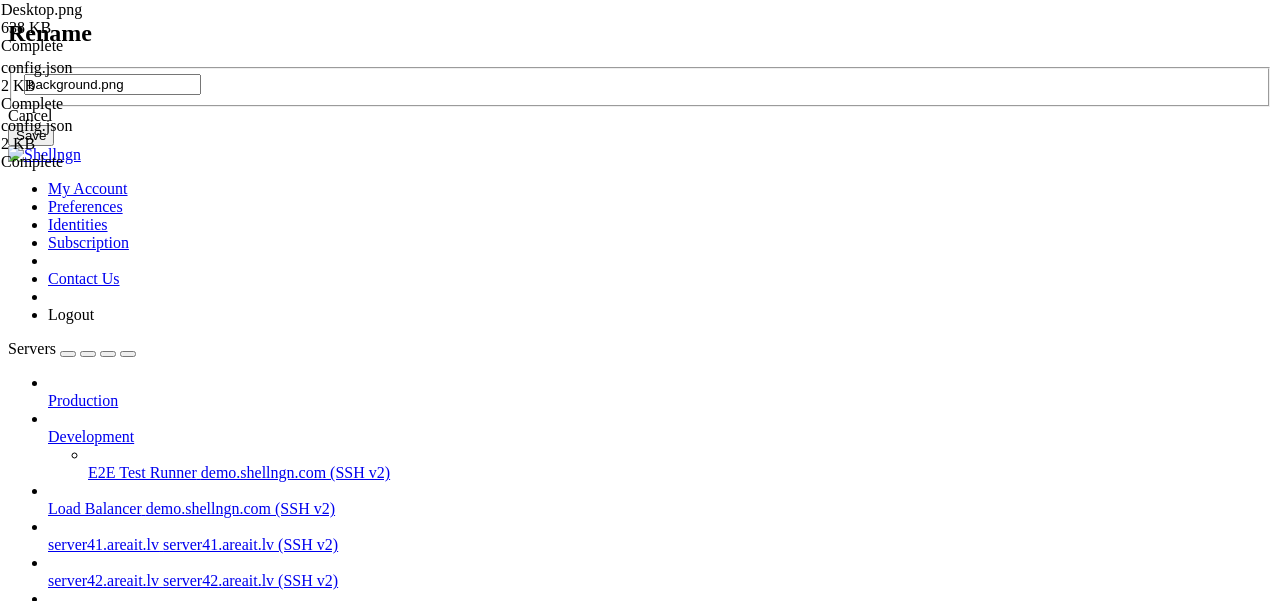 type on "background.png" 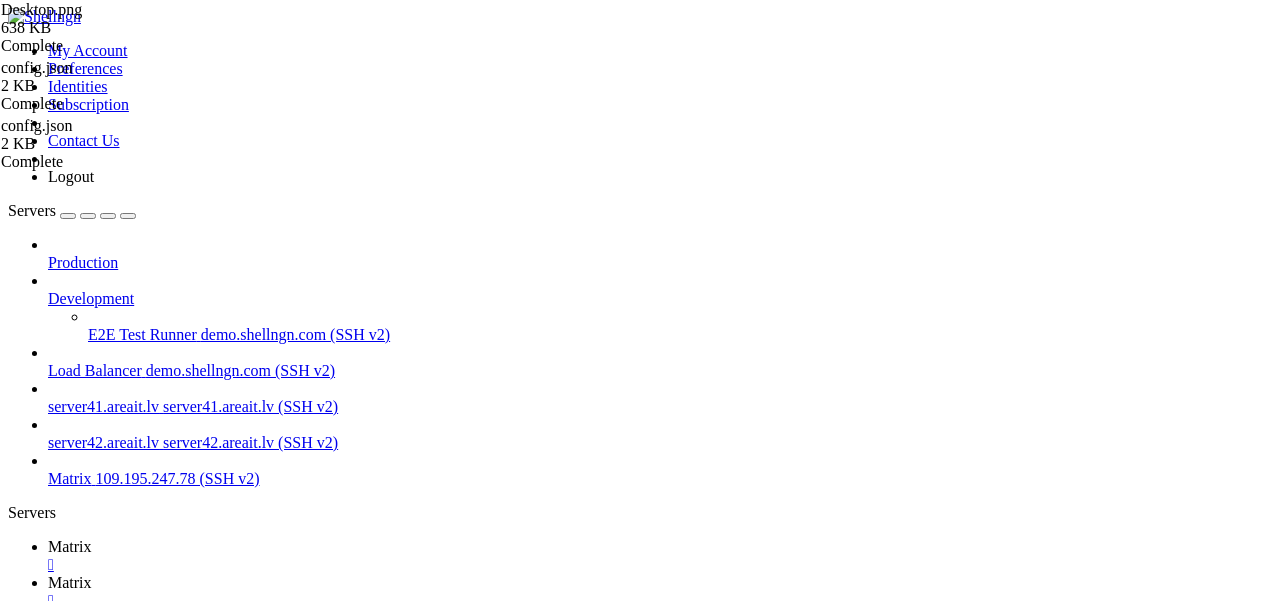 click on "  .." at bounding box center (18, 1005) 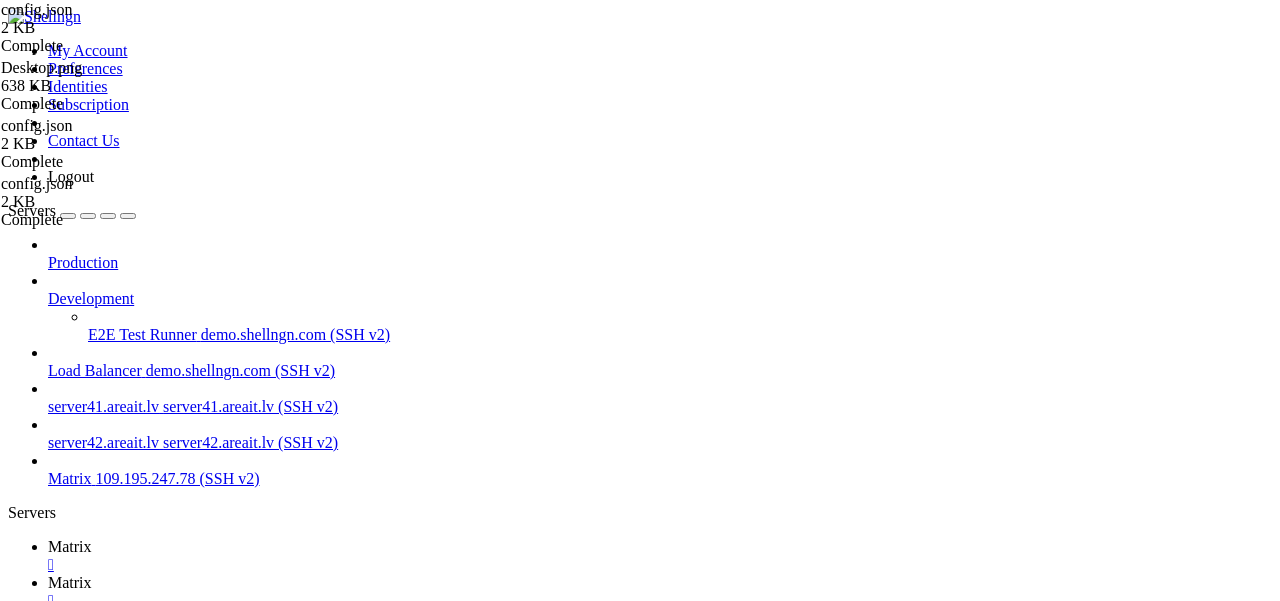 click on "{       "default_server_config" :  {             "m.homeserver" :  {                   "base_url" :  "https://mtxnet.de" ,                   "server_name" :  "mtxnet.de"             } ,             "m.identity_server" :  {                   "base_url" :  "https://vector.im"             }       } ,       "disable_custom_urls" :  false ,       "disable_guests" :  false ,       "disable_login_language_selector" :  false ,       "disable_3pid_login" :  false ,       "brand" :  "MTX-NET" ,       "integrations_ui_url" :  "https://scalar.vector.im/" ,       "integrations_rest_url" :  "https://scalar.vector.im/api" ,       "integrations_widgets_urls" :  [             "https://scalar.vector.im/_matrix/integrations/v1" ,             "https://scalar.vector.im/api" ,             "https://scalar-staging.vector.im/_matrix/integrations/v1" ,             "https://scalar-staging.vector.im/api" ,             "https://scalar-staging.riot.im/scalar/api"       ] ,       "default_country_code" :  "AT" ,       "show_labs_settings"" at bounding box center [654, 1829] 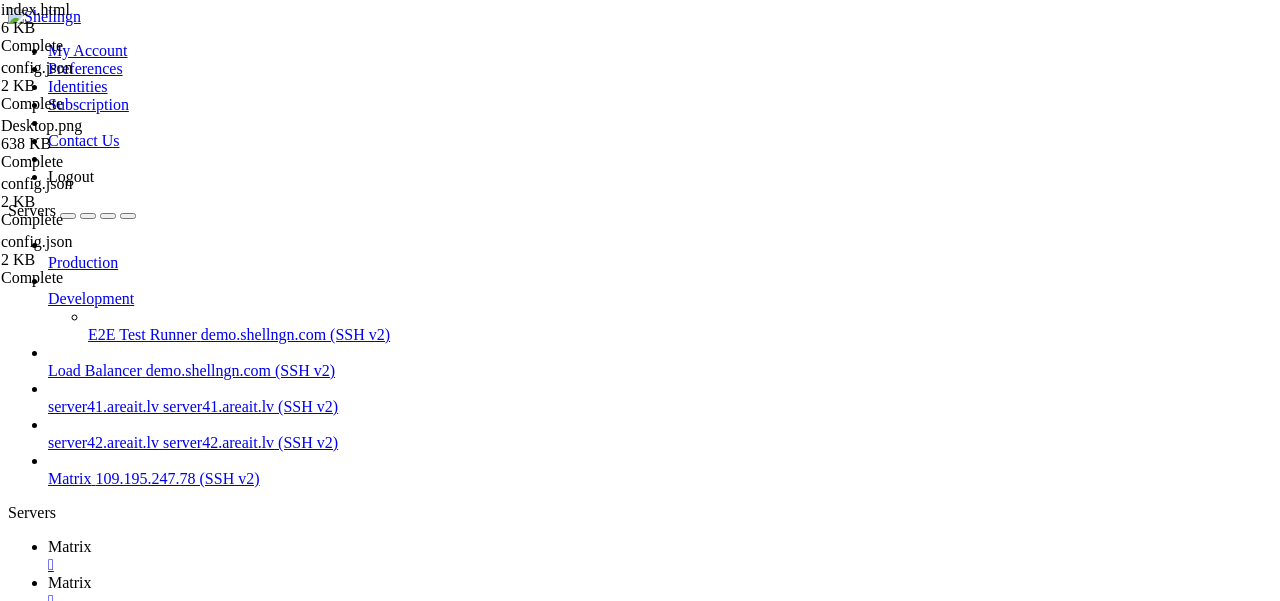 click on "<! doctype   html > < html   lang = "en"   style = "height: 100%;" >    < head >       < meta   charset = "utf-8" >       < title > SchildiChat </ title >       < link   rel = "apple-touch-icon"   sizes = "57x57"   href = "vector-icons/apple-touch-icon-57.f2c9c75.png" >       < link   rel = "apple-touch-icon"   sizes = "60x60"   href = "vector-icons/apple-touch-icon-60.443c6ce.png" >       < link   rel = "apple-touch-icon"   sizes = "72x72"   href = "vector-icons/apple-touch-icon-72.08d2c32.png" >       < link   rel = "apple-touch-icon"   sizes = "76x76"   href = "vector-icons/apple-touch-icon-76.b5d5fec.png" >       < link   rel = "apple-touch-icon"   sizes = "114x114"   href = "vector-icons/apple-touch-icon-114.5ee77a7.png" >       < link   rel = "apple-touch-icon"   sizes = "120x120"   href = "vector-icons/apple-touch-icon-120.a349949.png" >       < link   rel = "apple-touch-icon"   sizes = "144x144"   href = "vector-icons/apple-touch-icon-144.86cf68b.png" >       < link   rel = "apple-touch-icon"   sizes" at bounding box center (654, 1820) 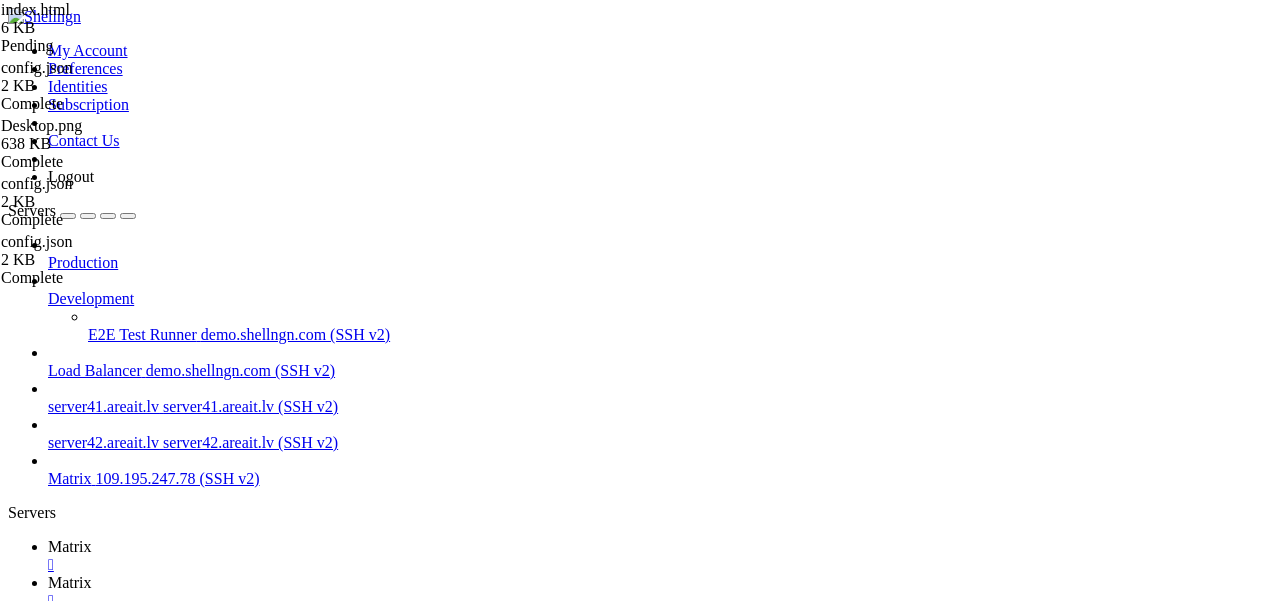 click on "Reconnect" at bounding box center [48, 1507] 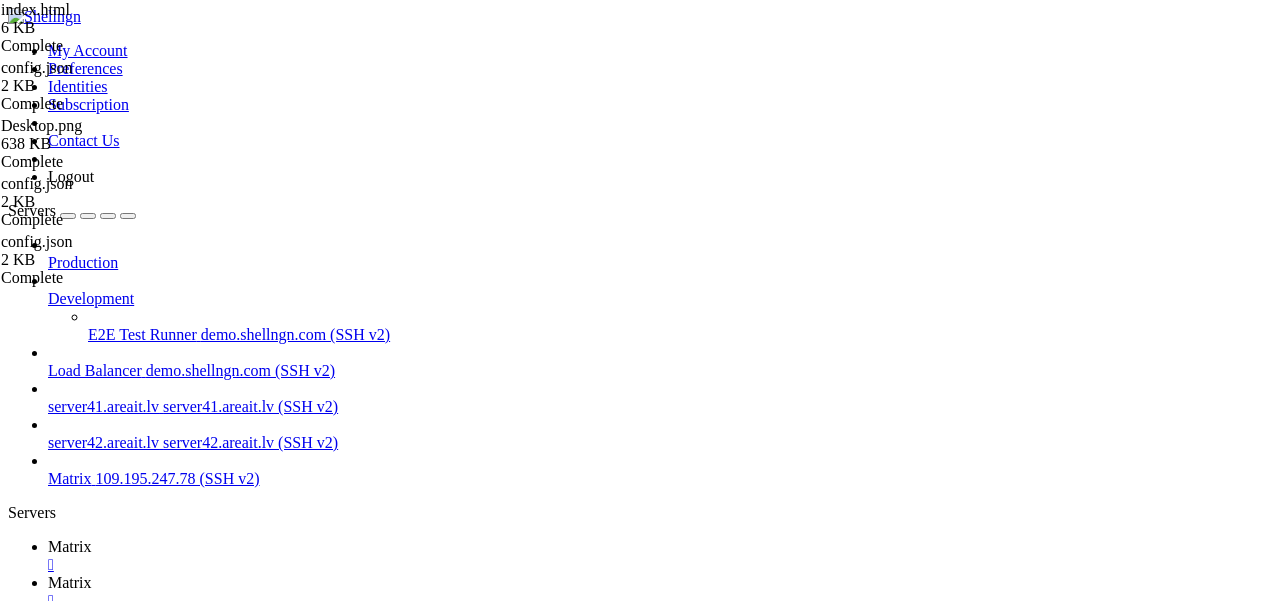 click at bounding box center (16, 962) 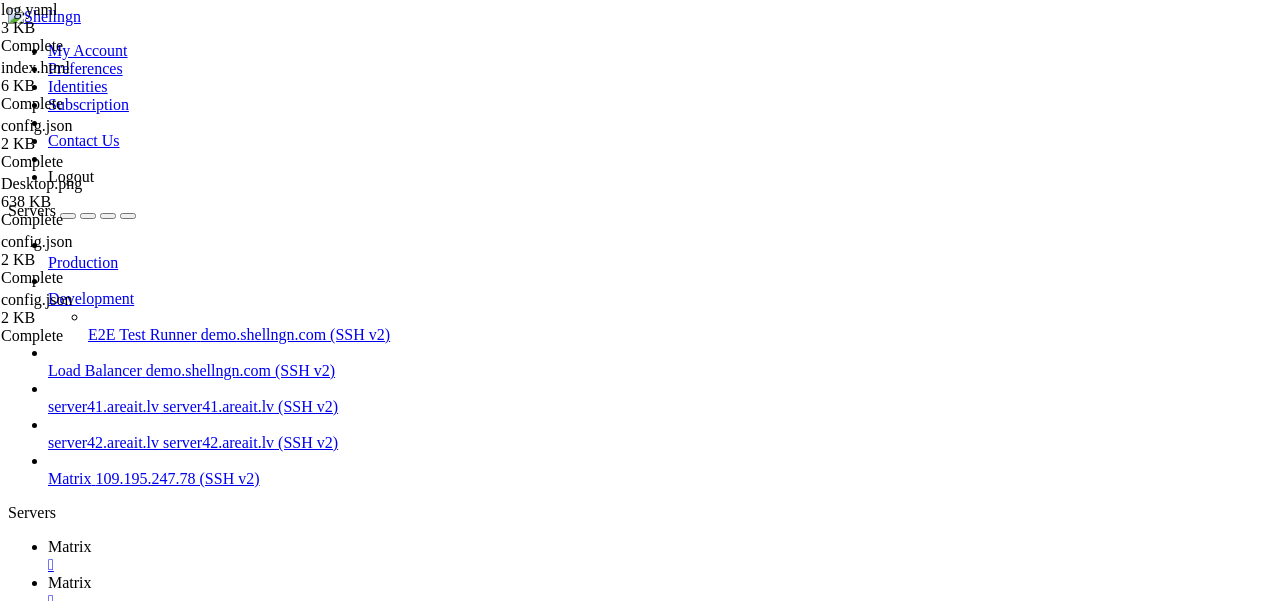 scroll, scrollTop: 427, scrollLeft: 0, axis: vertical 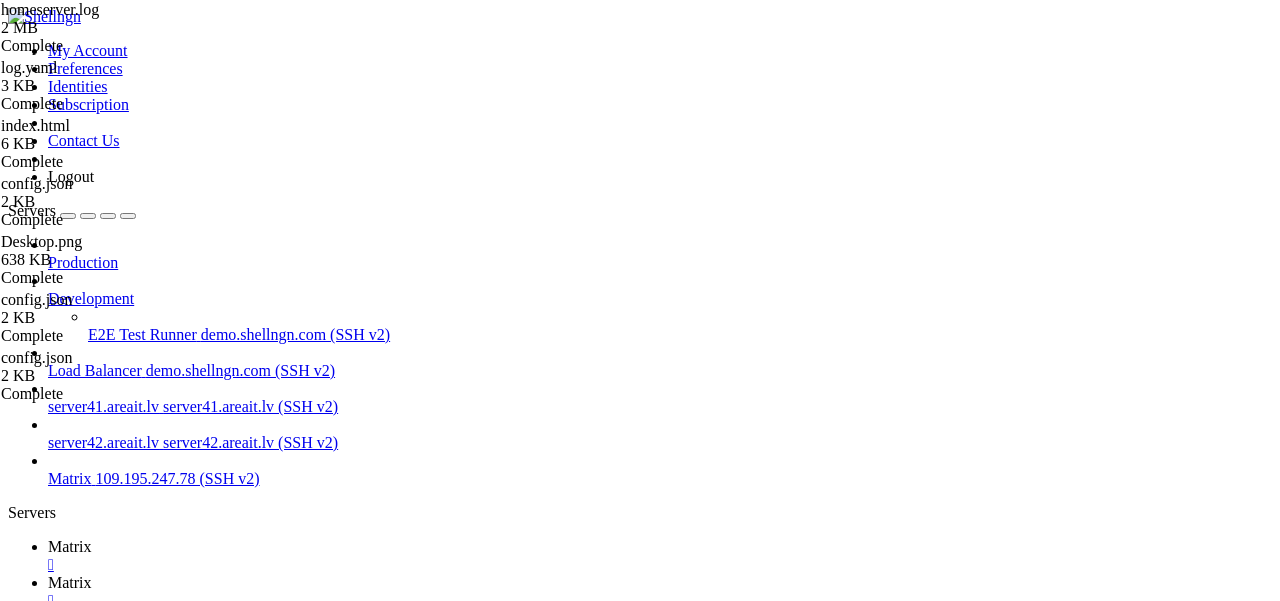 click at bounding box center (56, 1559) 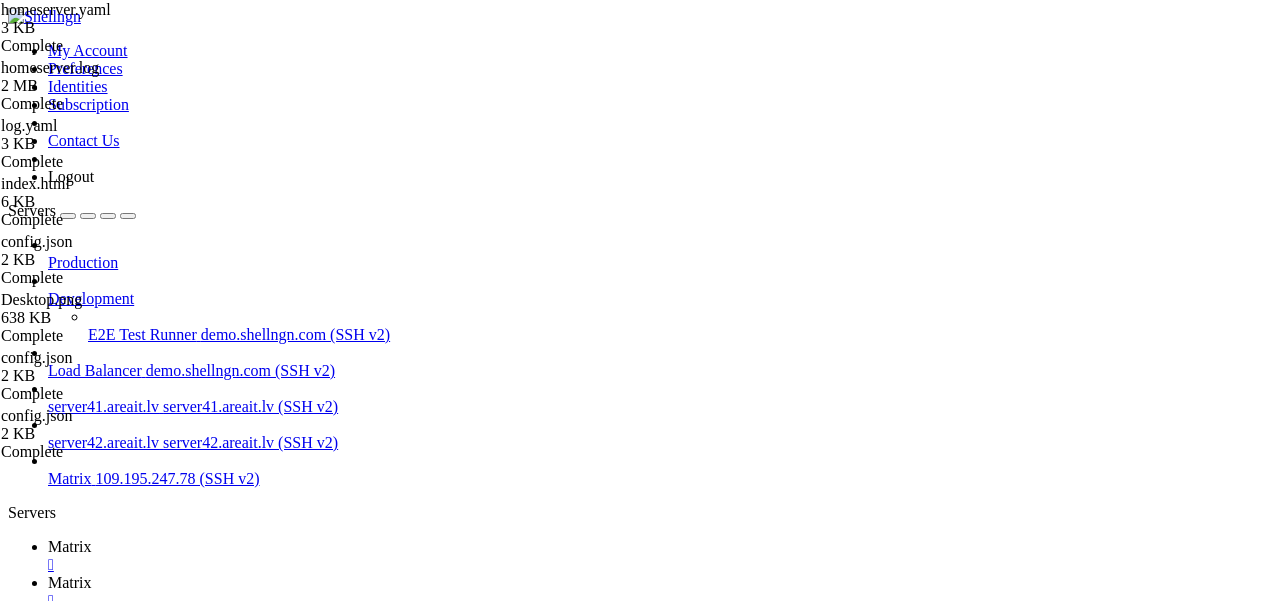scroll, scrollTop: 564, scrollLeft: 0, axis: vertical 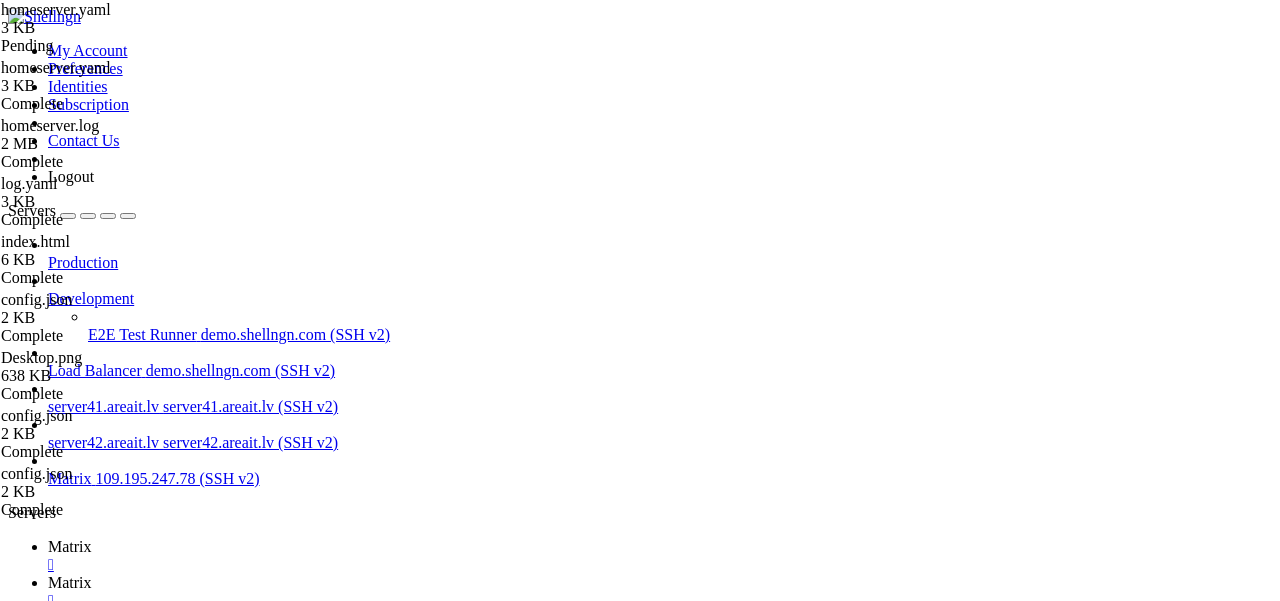 click on "Reconnect" at bounding box center (48, 1507) 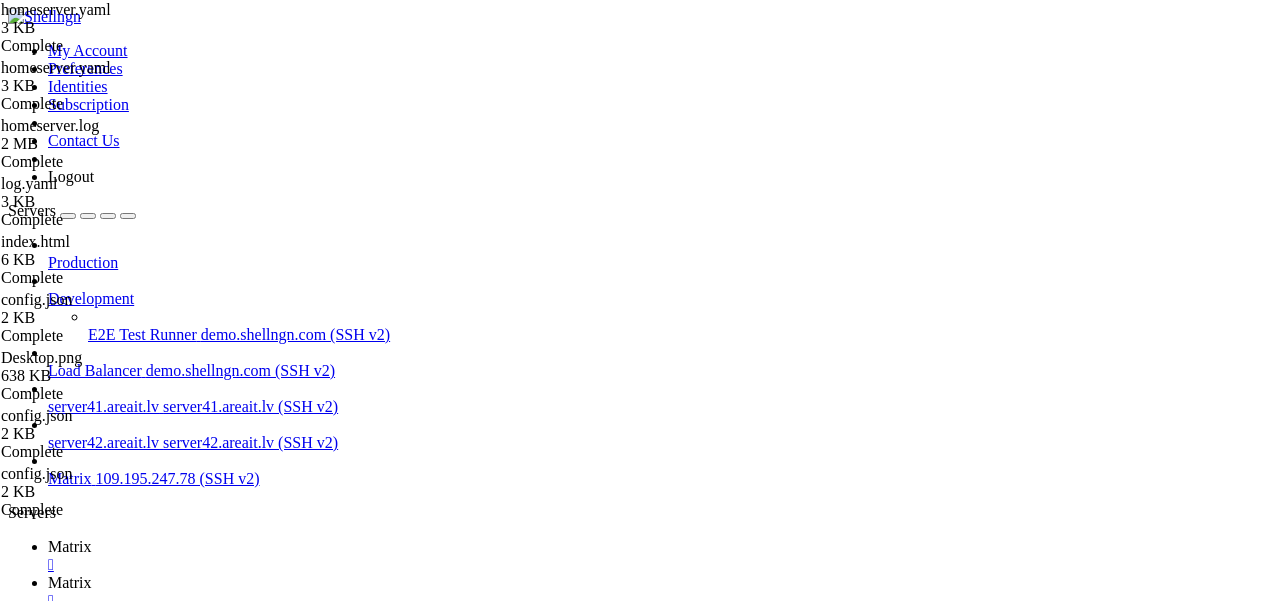 scroll, scrollTop: 615, scrollLeft: 0, axis: vertical 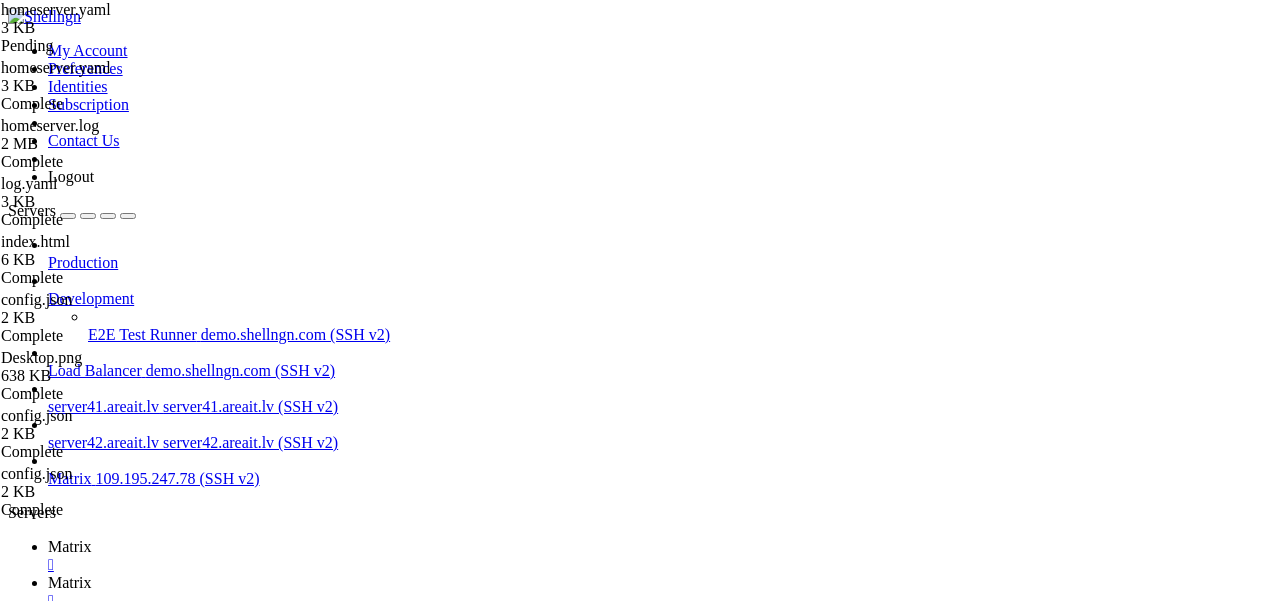 click on "Reconnect" at bounding box center (48, 1507) 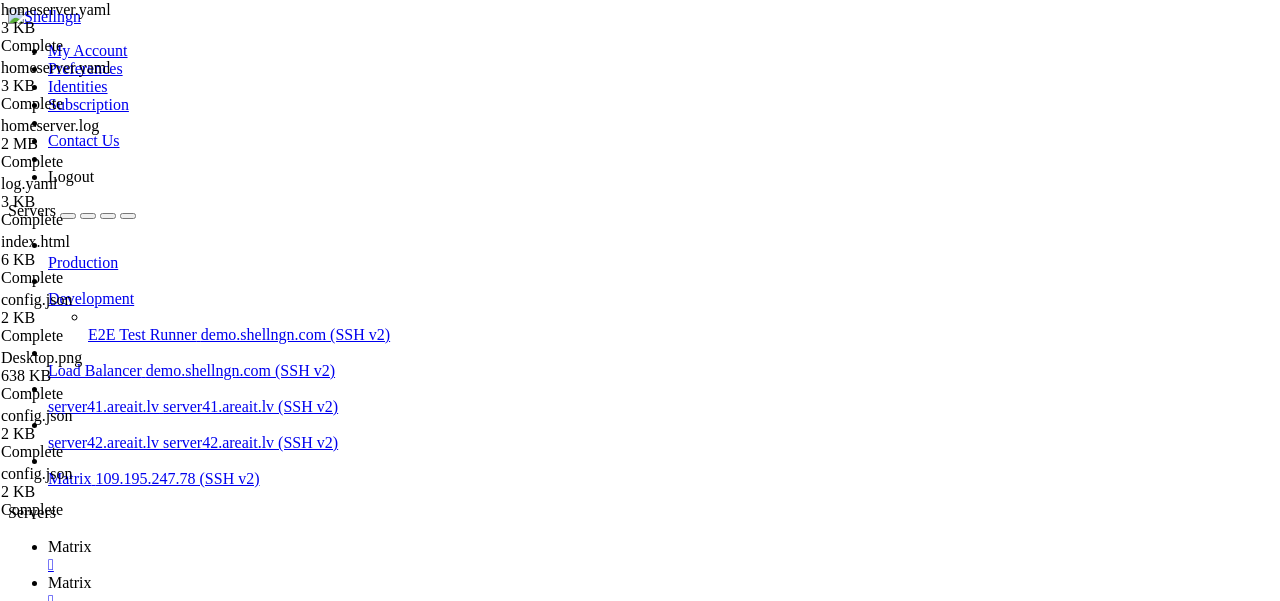 click on "Matrix" at bounding box center (70, 546) 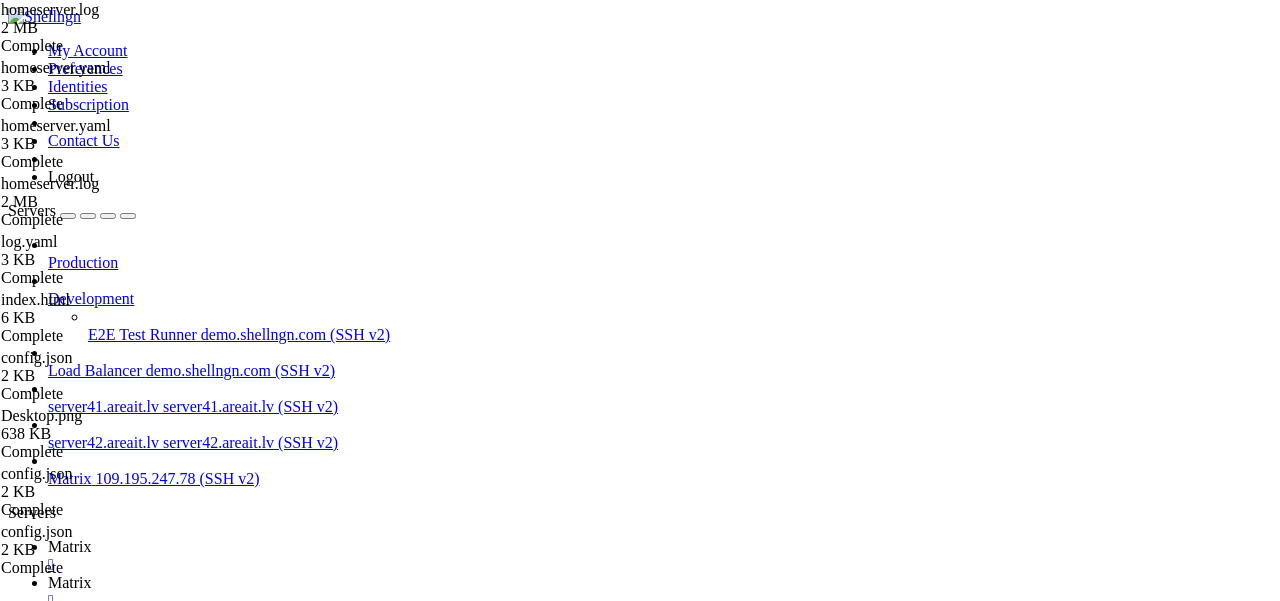 scroll, scrollTop: 32220, scrollLeft: 0, axis: vertical 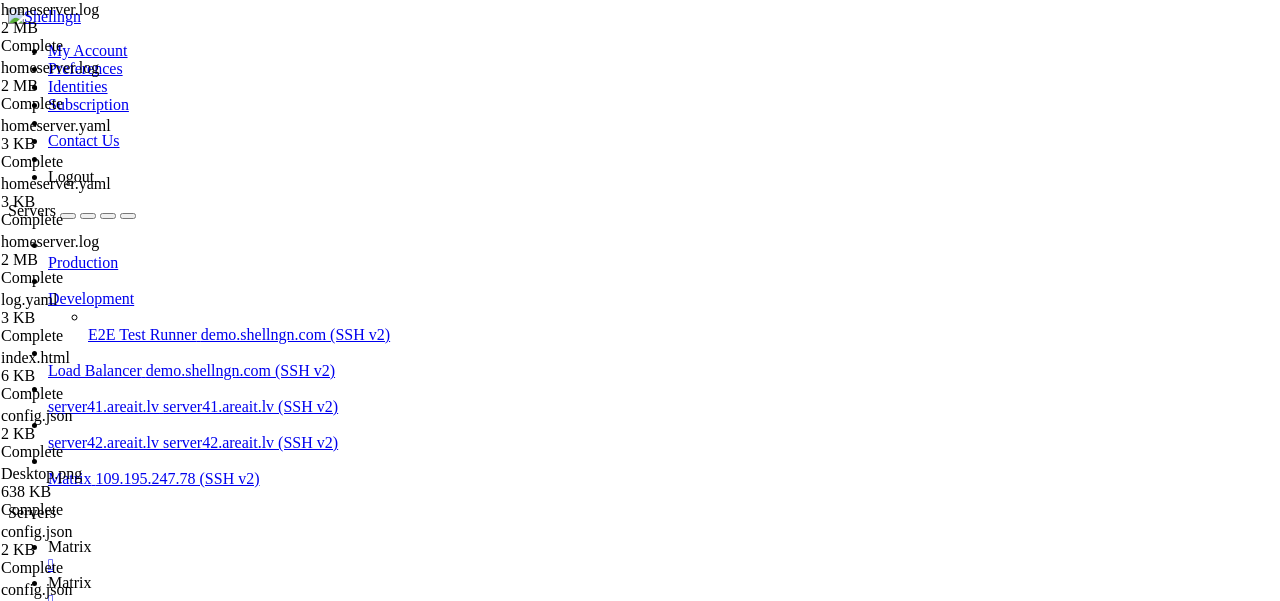 click at bounding box center [56, 1576] 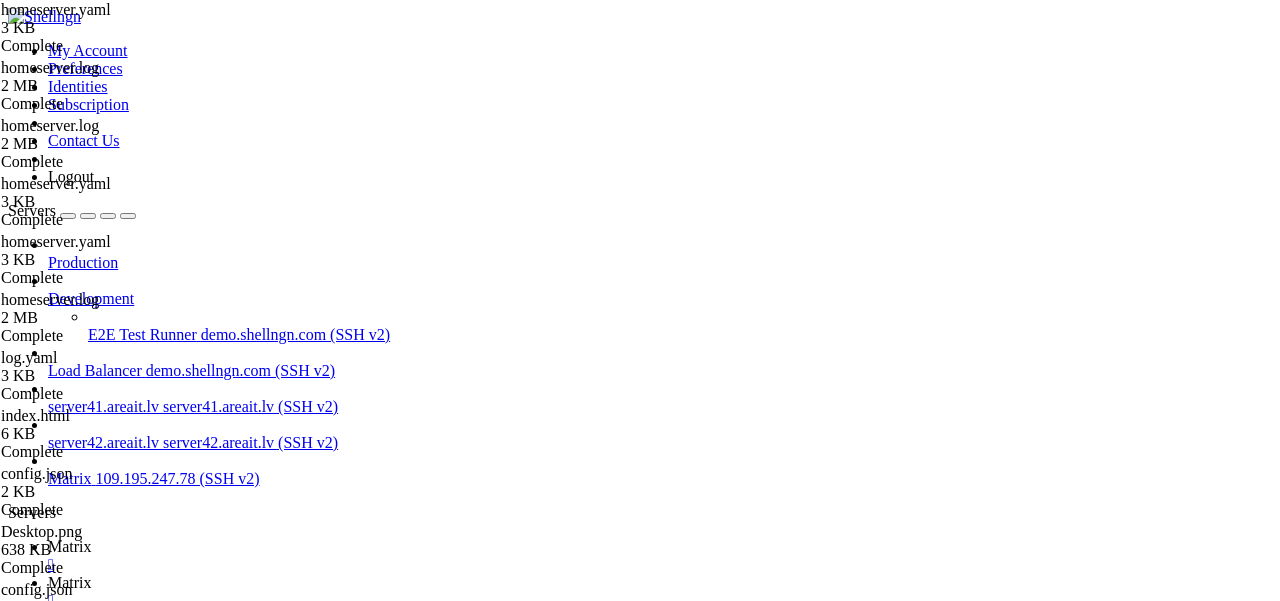 scroll, scrollTop: 574, scrollLeft: 0, axis: vertical 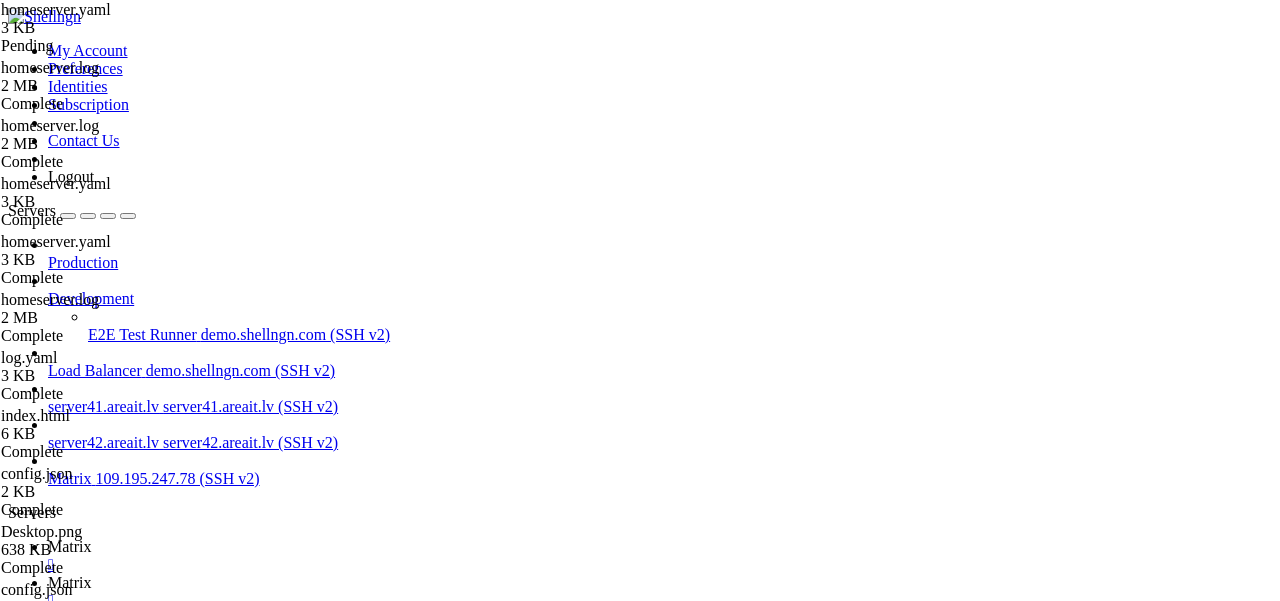 click on "Reconnect" at bounding box center (48, 1524) 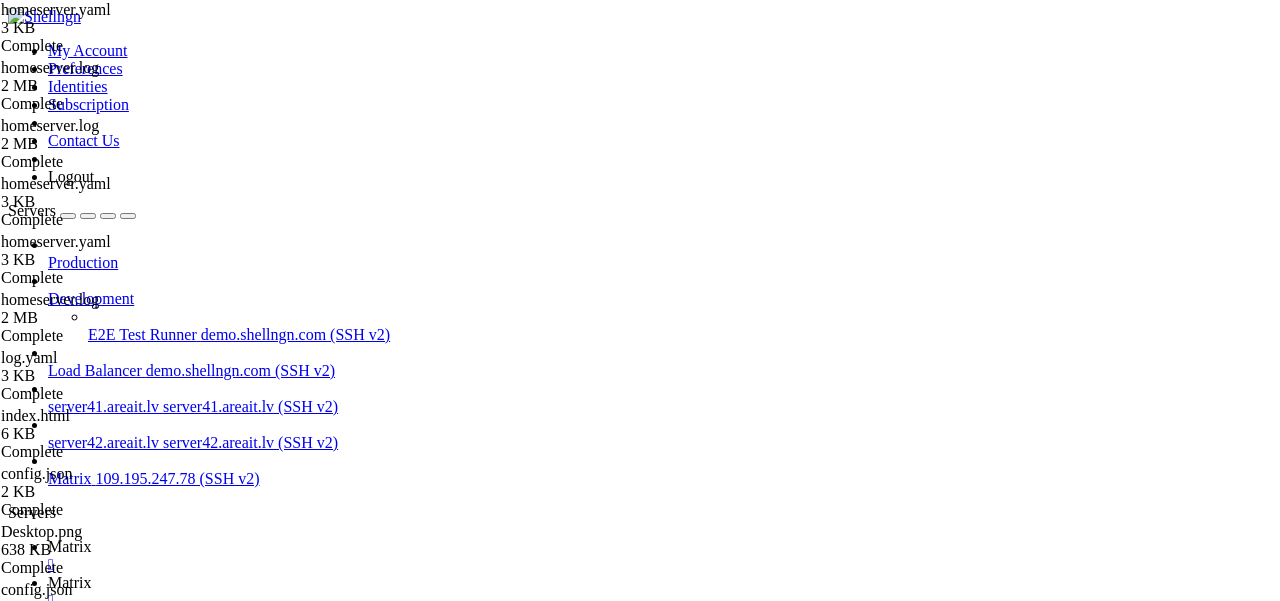 click on "Matrix" at bounding box center (70, 546) 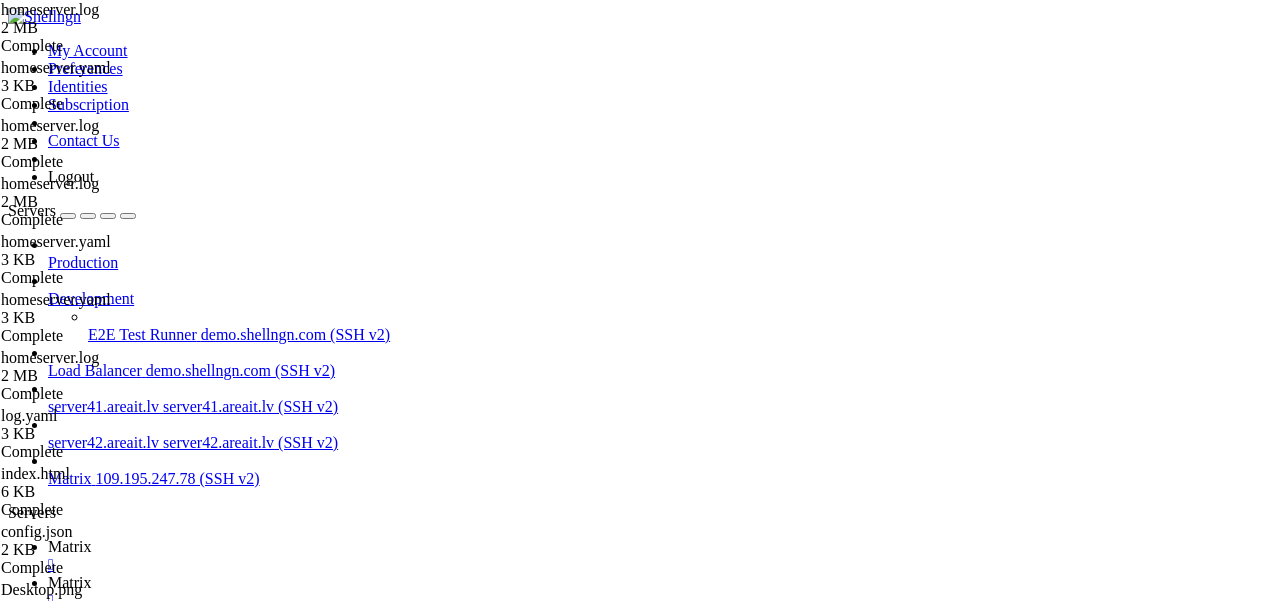 scroll, scrollTop: 32301, scrollLeft: 0, axis: vertical 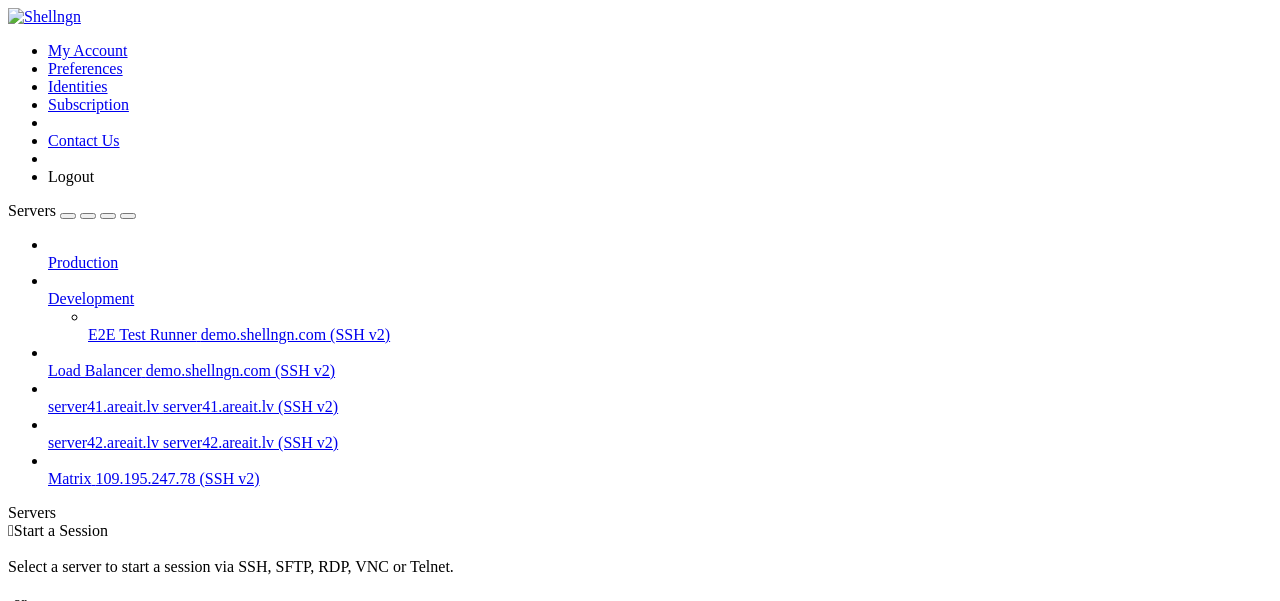 click on "109.195.247.78 (SSH v2)" at bounding box center (178, 478) 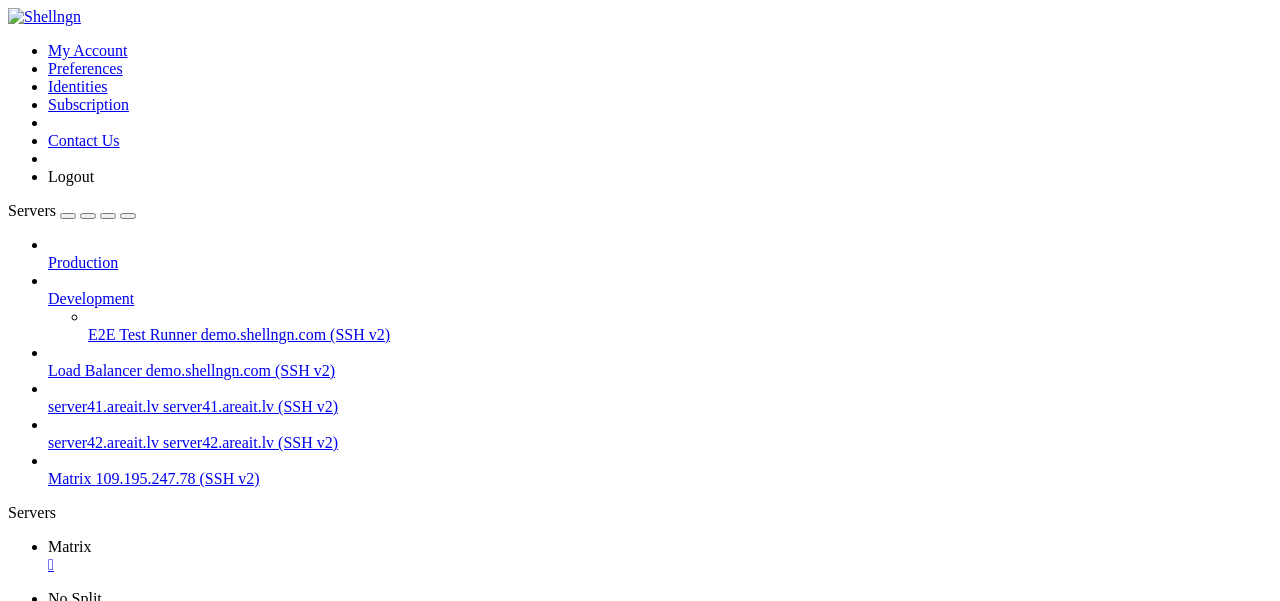 scroll, scrollTop: 0, scrollLeft: 0, axis: both 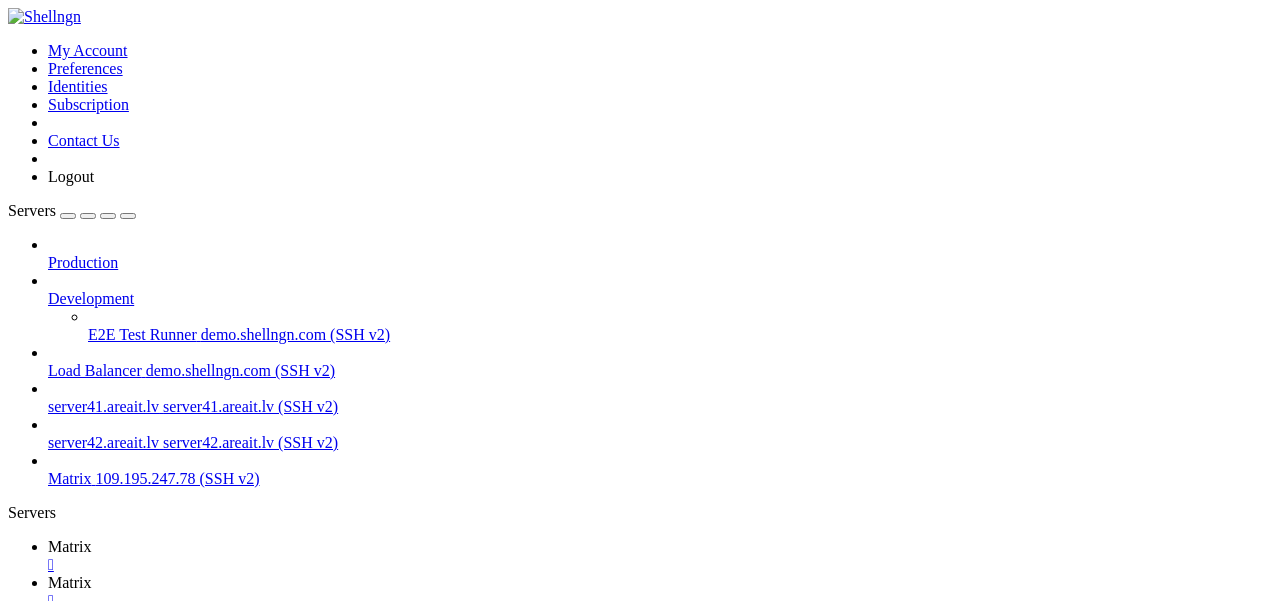 click on "Matrix" at bounding box center [70, 546] 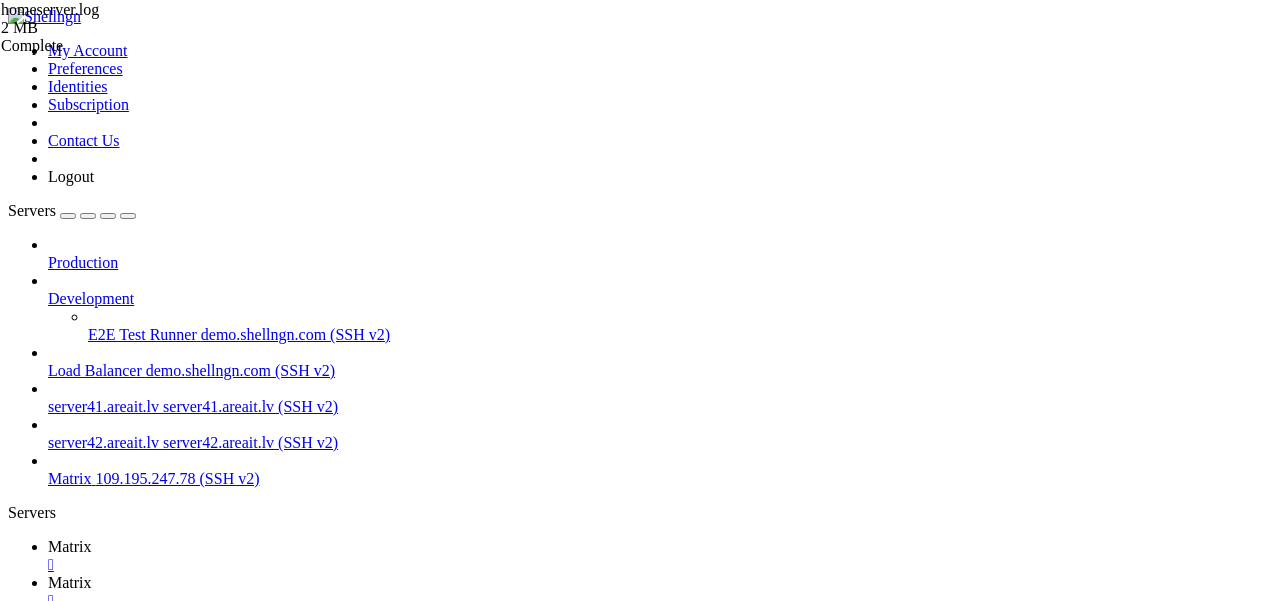 scroll, scrollTop: 32301, scrollLeft: 0, axis: vertical 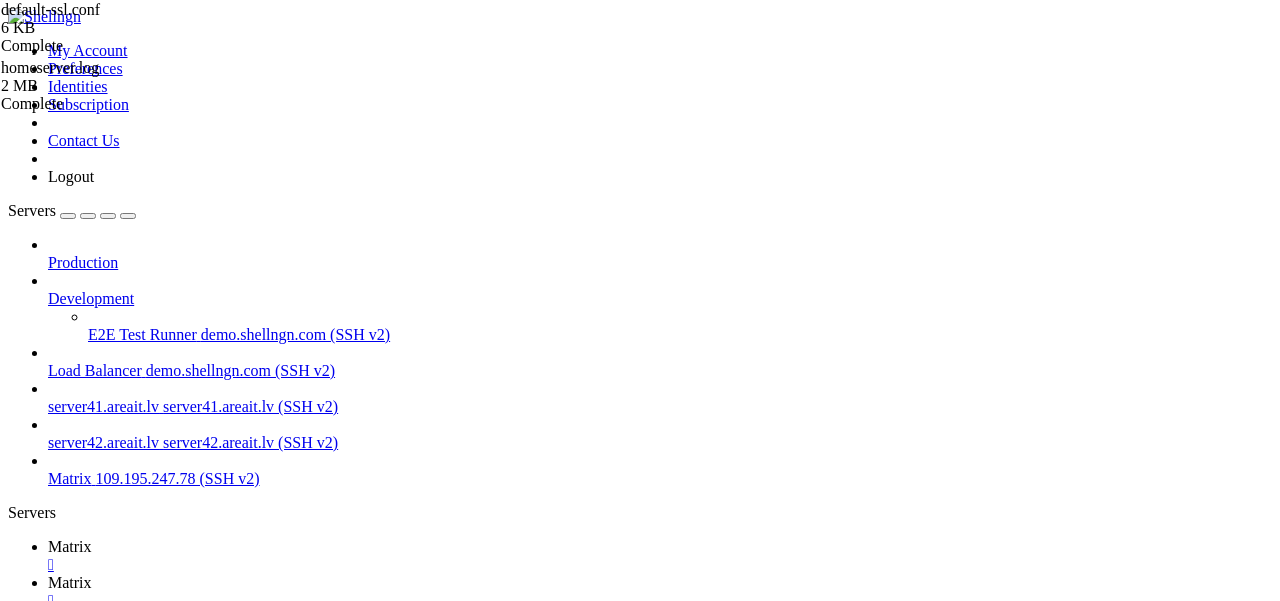 click at bounding box center [56, 1576] 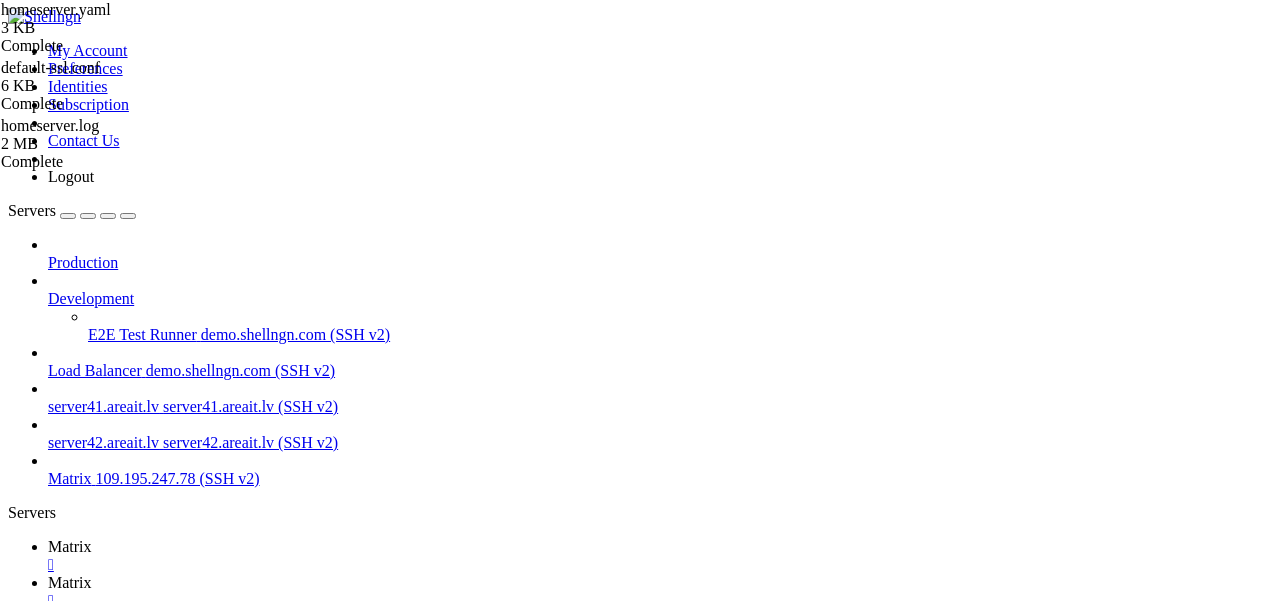 scroll, scrollTop: 106, scrollLeft: 0, axis: vertical 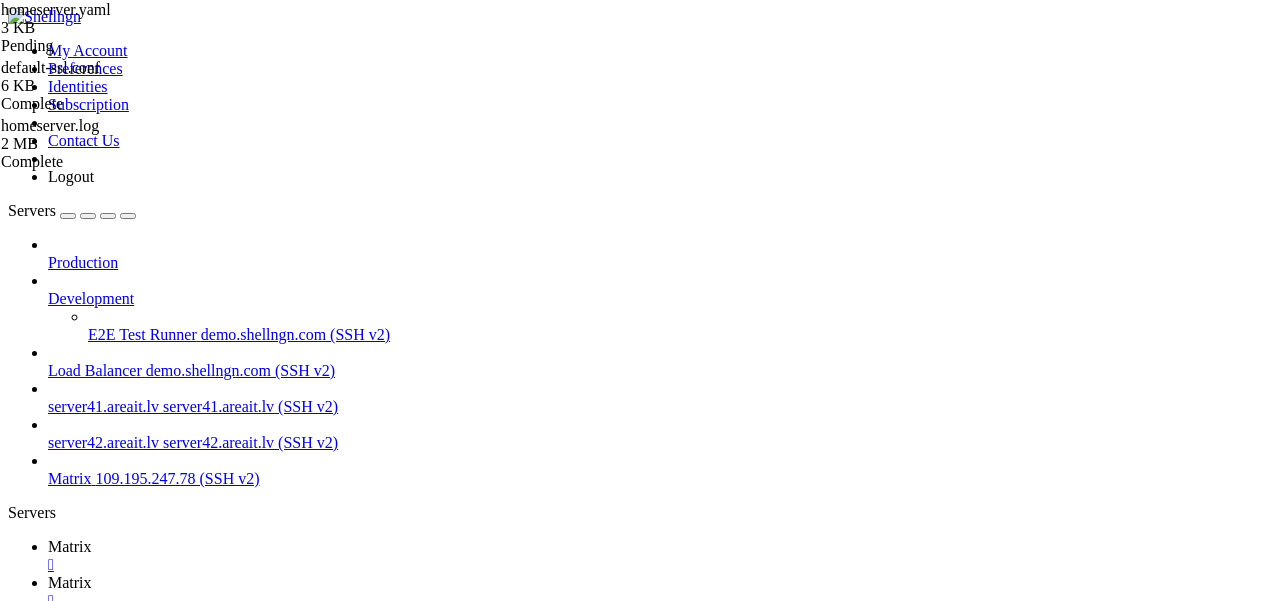 click on "Reconnect" at bounding box center (48, 1605) 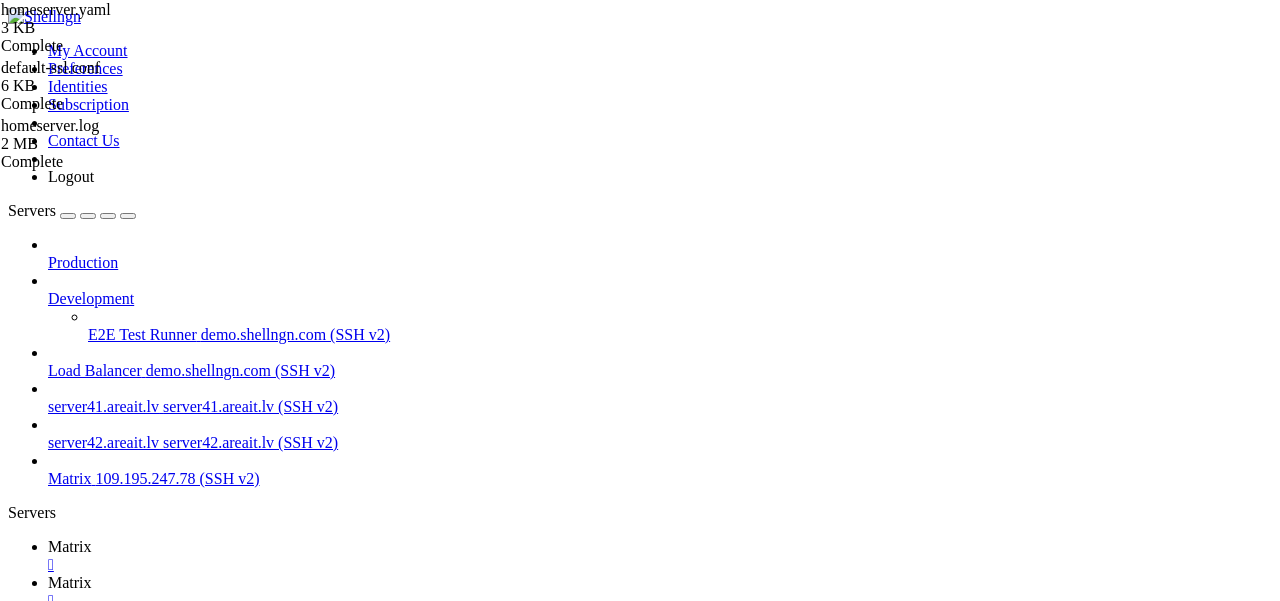 scroll, scrollTop: 0, scrollLeft: 0, axis: both 